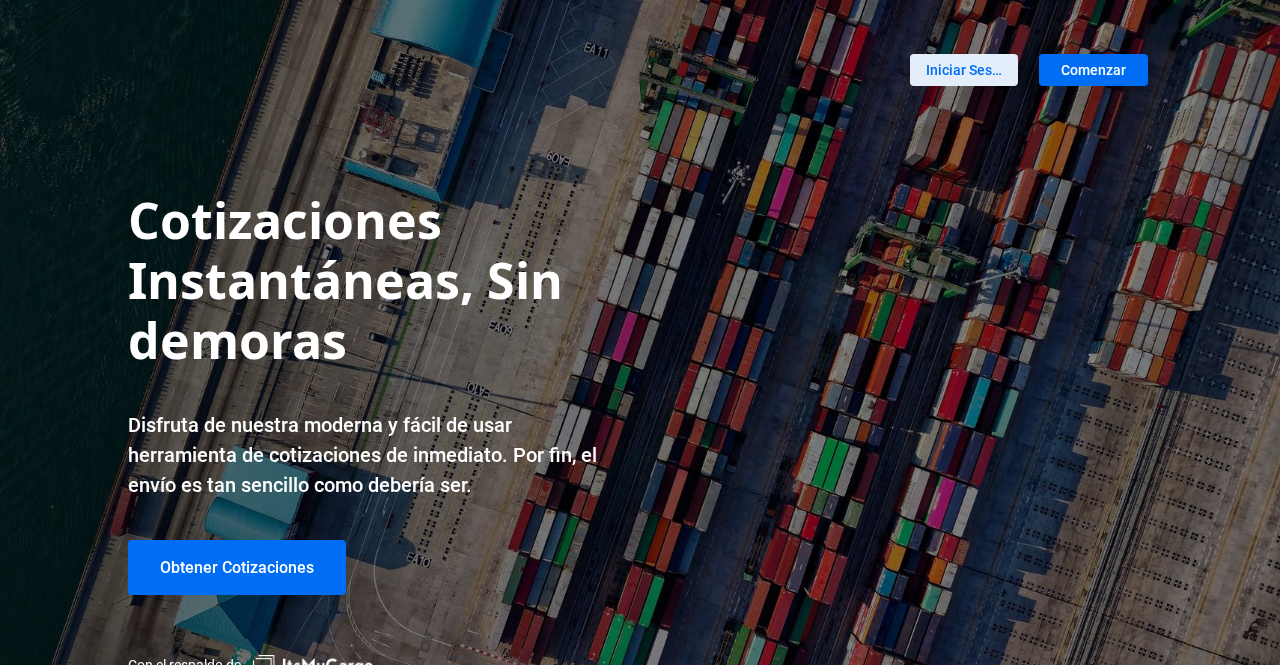 scroll, scrollTop: 0, scrollLeft: 0, axis: both 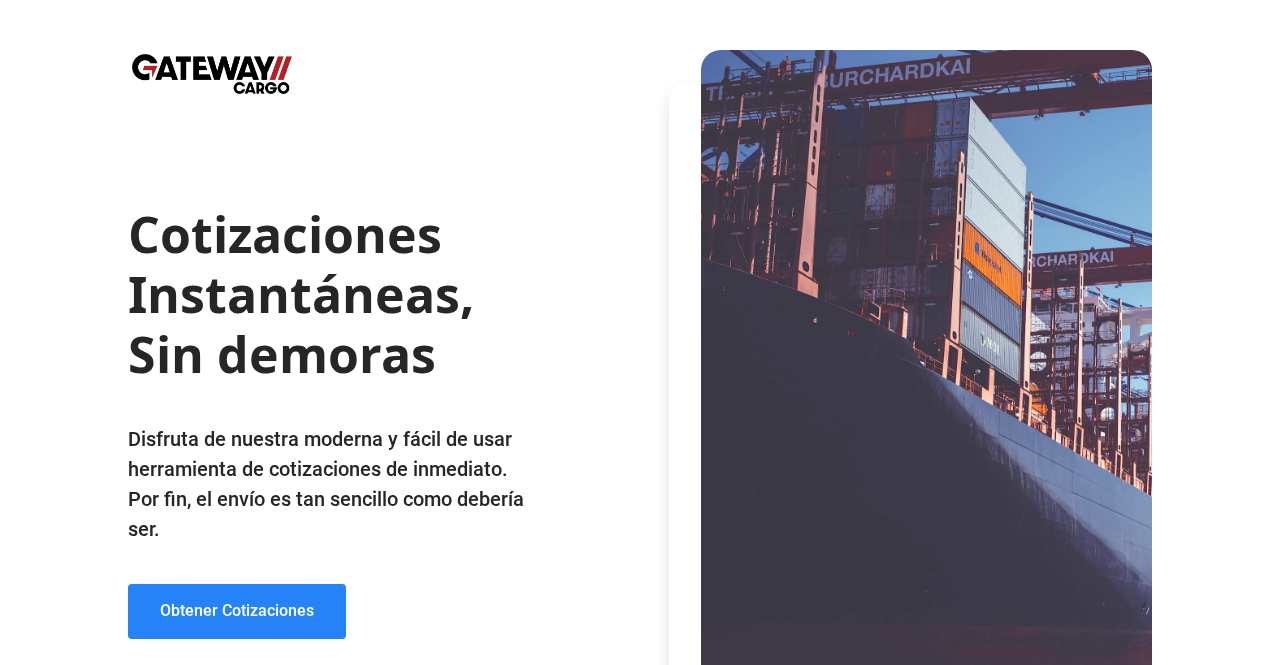 click on "Obtener Cotizaciones" at bounding box center [237, 611] 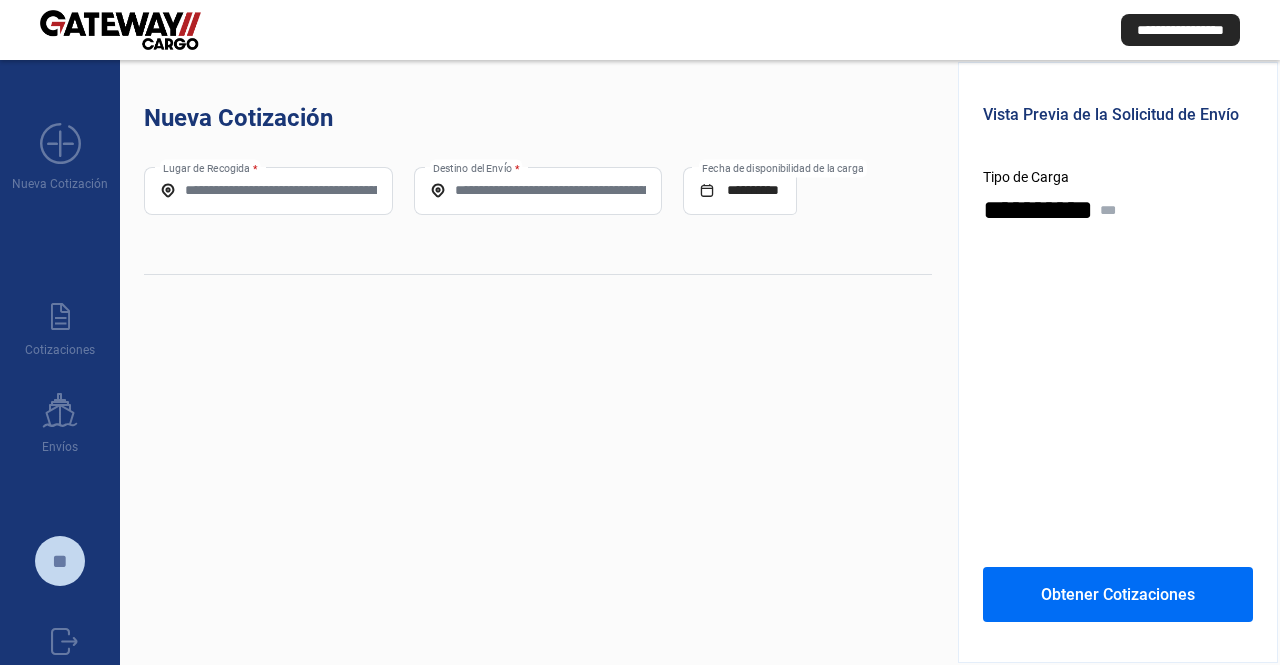 click on "Lugar de Recogida *" at bounding box center [268, 190] 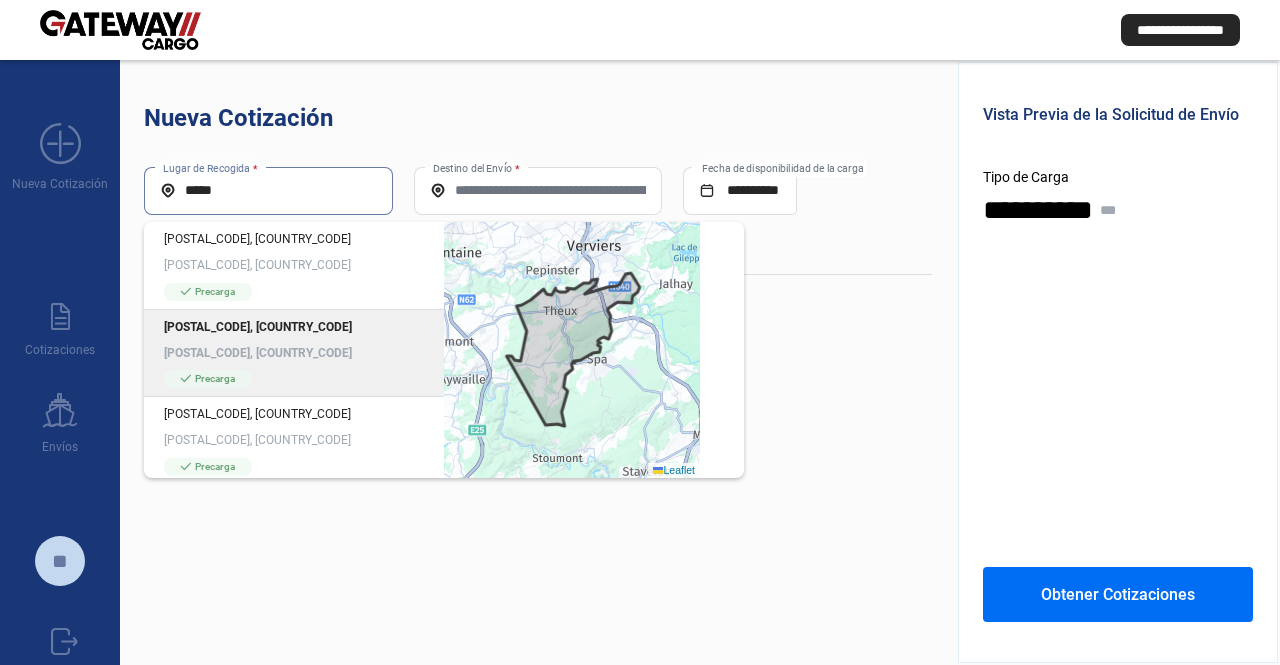 scroll, scrollTop: 0, scrollLeft: 0, axis: both 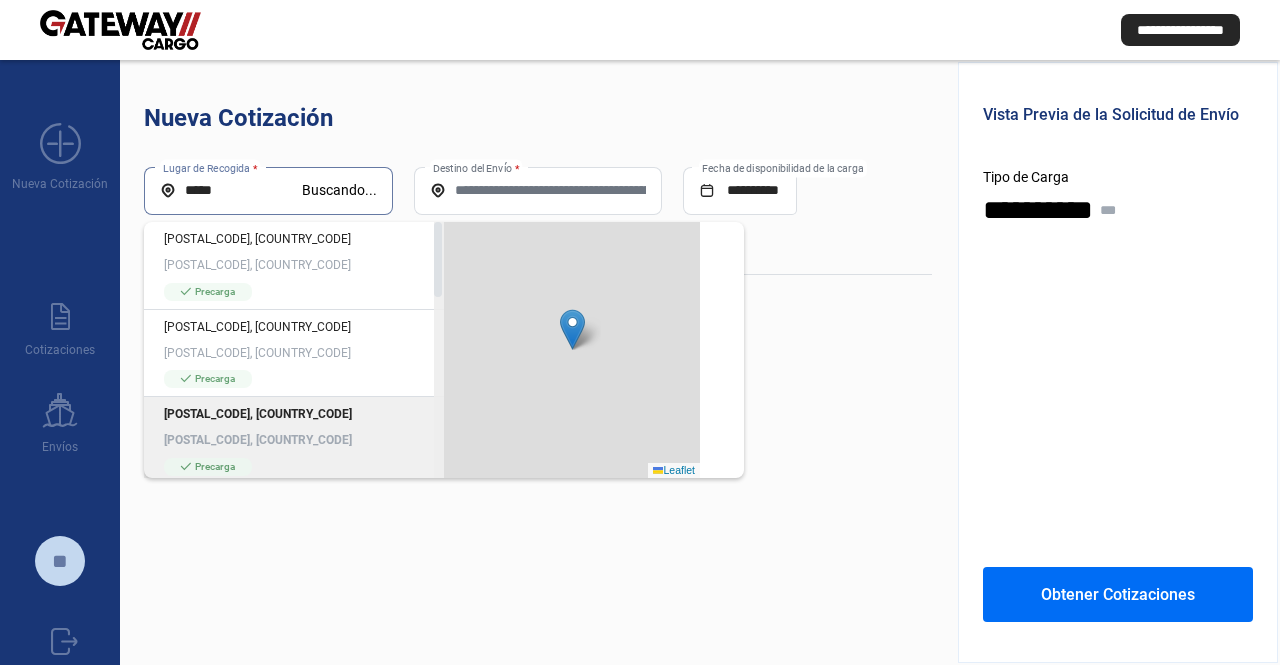 drag, startPoint x: 439, startPoint y: 259, endPoint x: 447, endPoint y: 218, distance: 41.773197 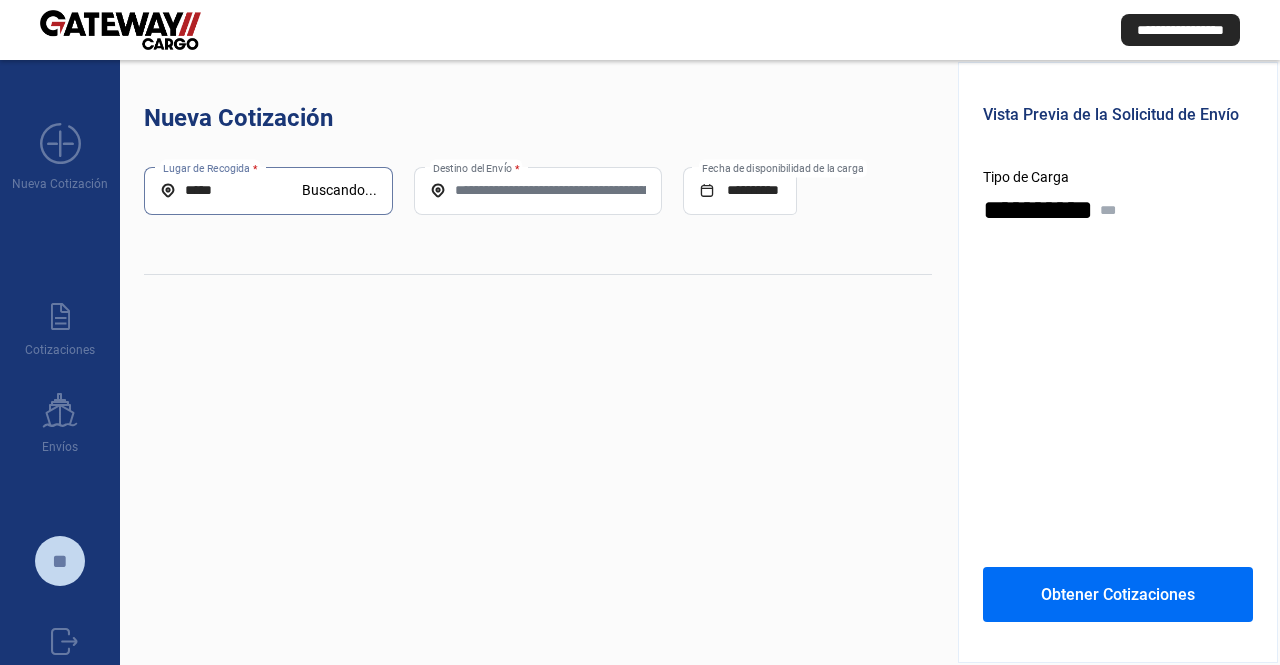 click on "*****" at bounding box center (231, 190) 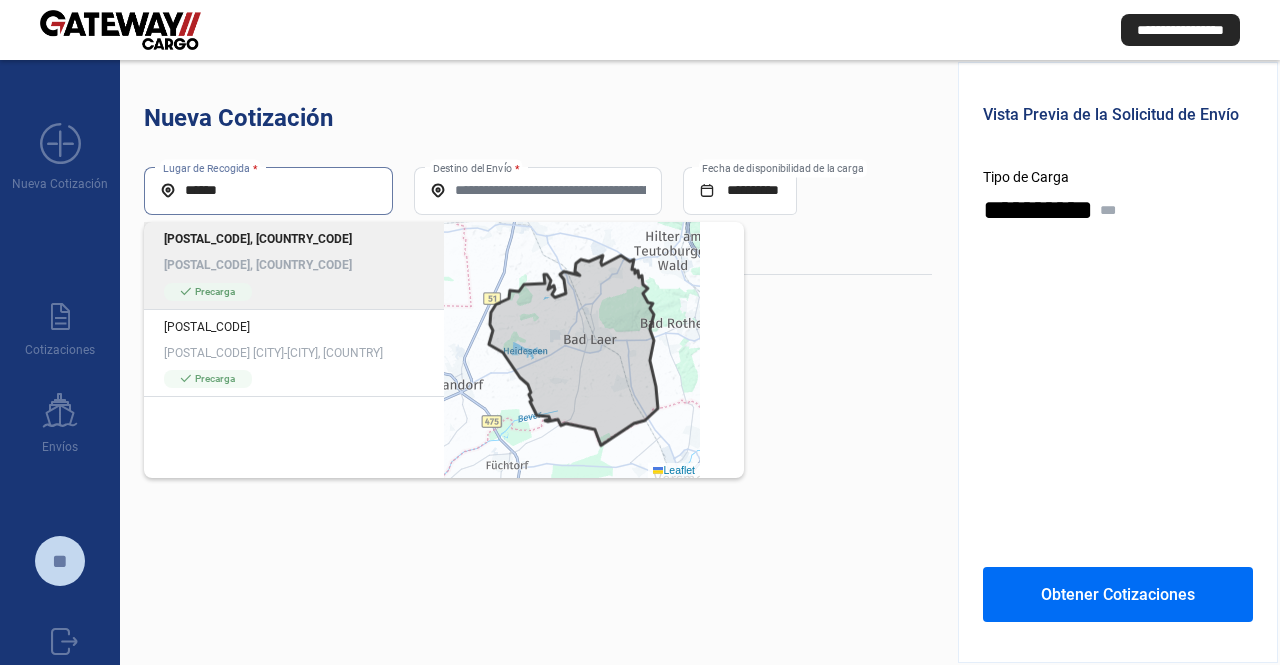 type on "*****" 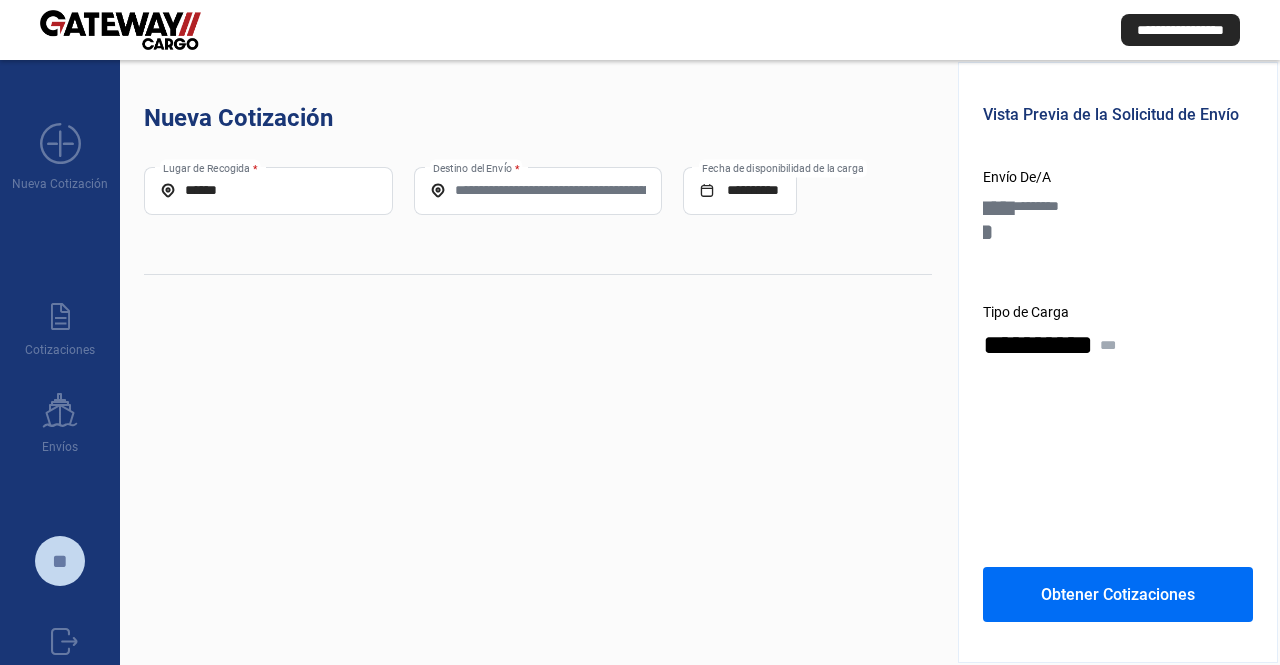 click on "Destino del Envío *" at bounding box center [538, 190] 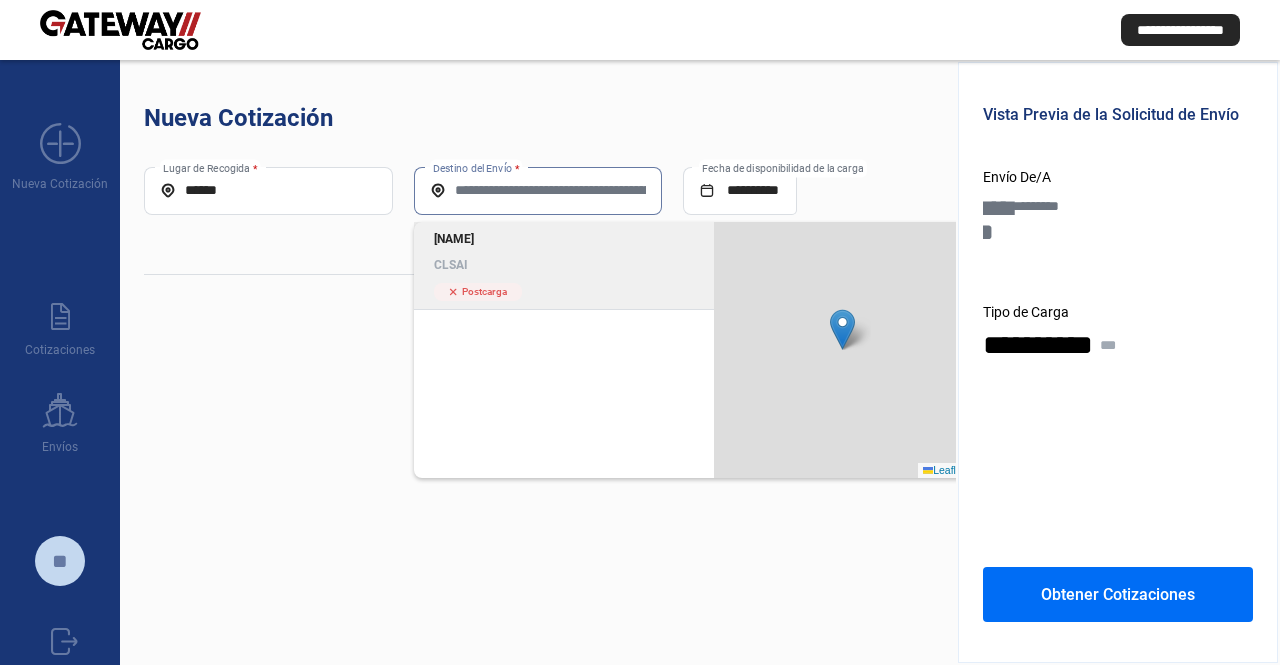 click on "CLSAI" at bounding box center (564, 265) 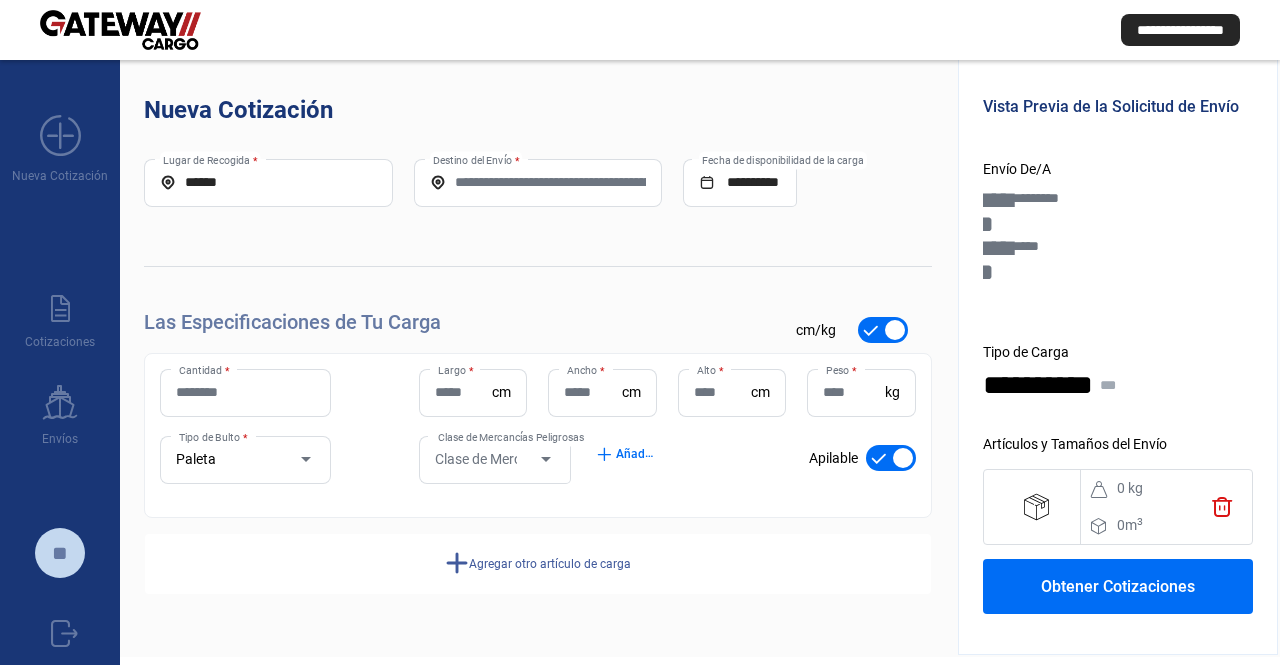drag, startPoint x: 472, startPoint y: 296, endPoint x: 487, endPoint y: 373, distance: 78.44743 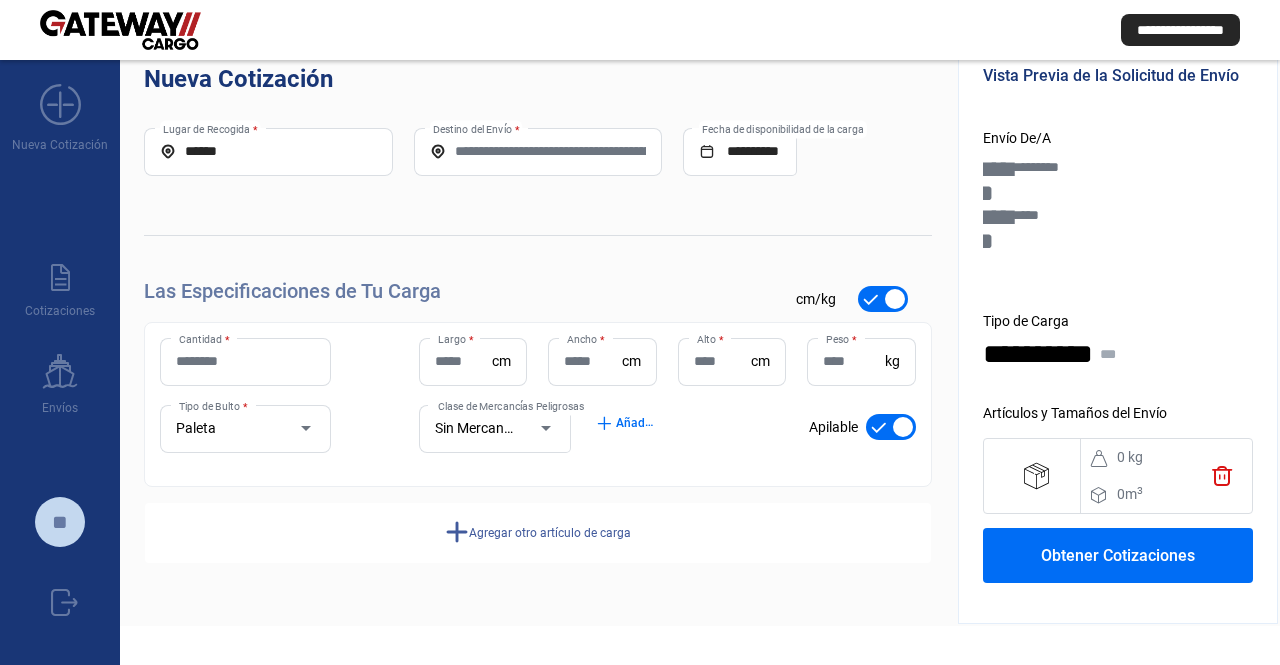 click on "Cantidad *" at bounding box center [245, 361] 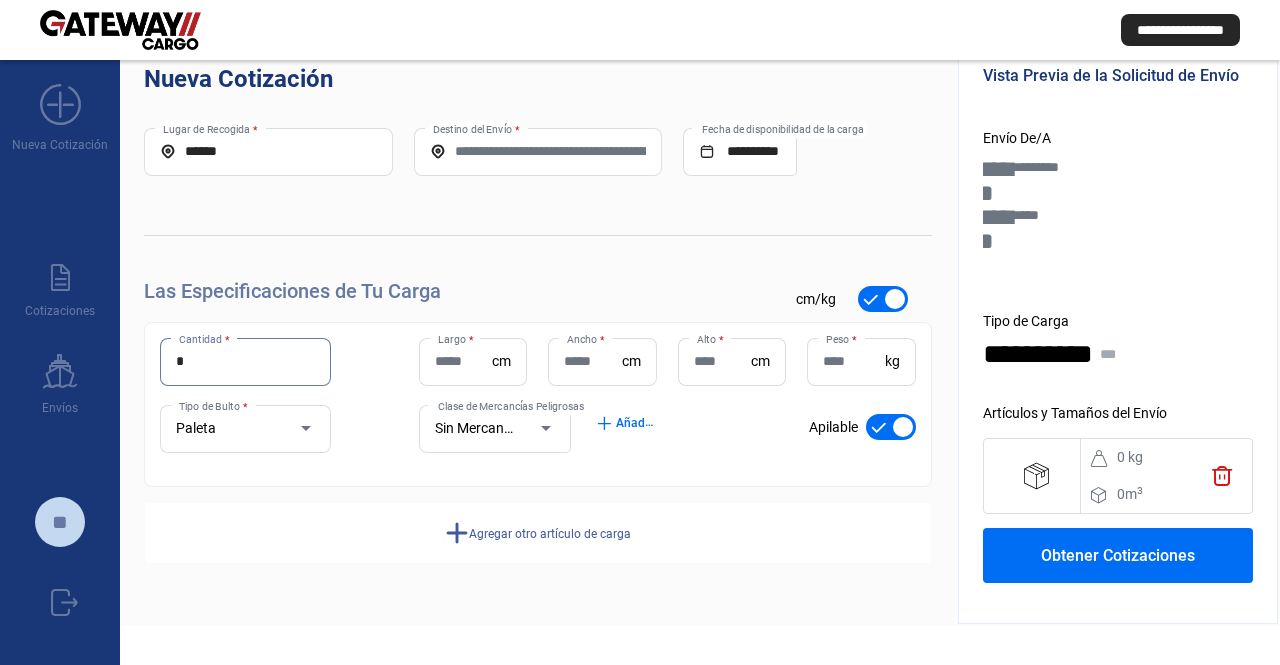 type on "*" 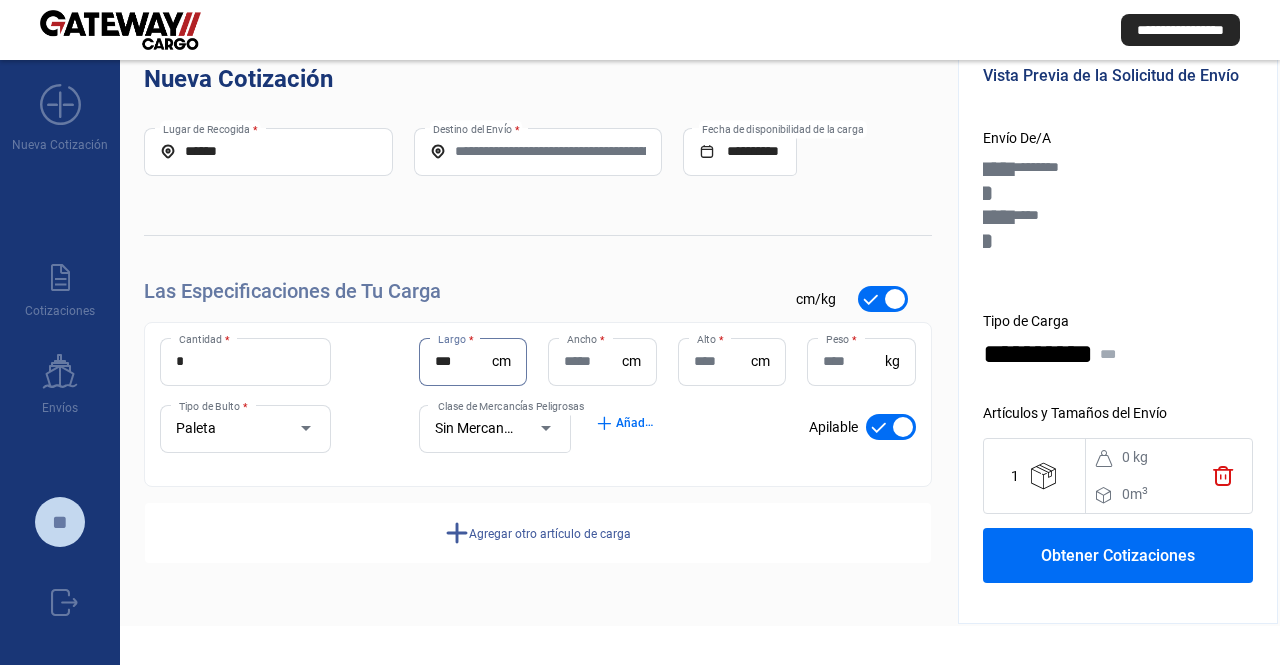 type on "***" 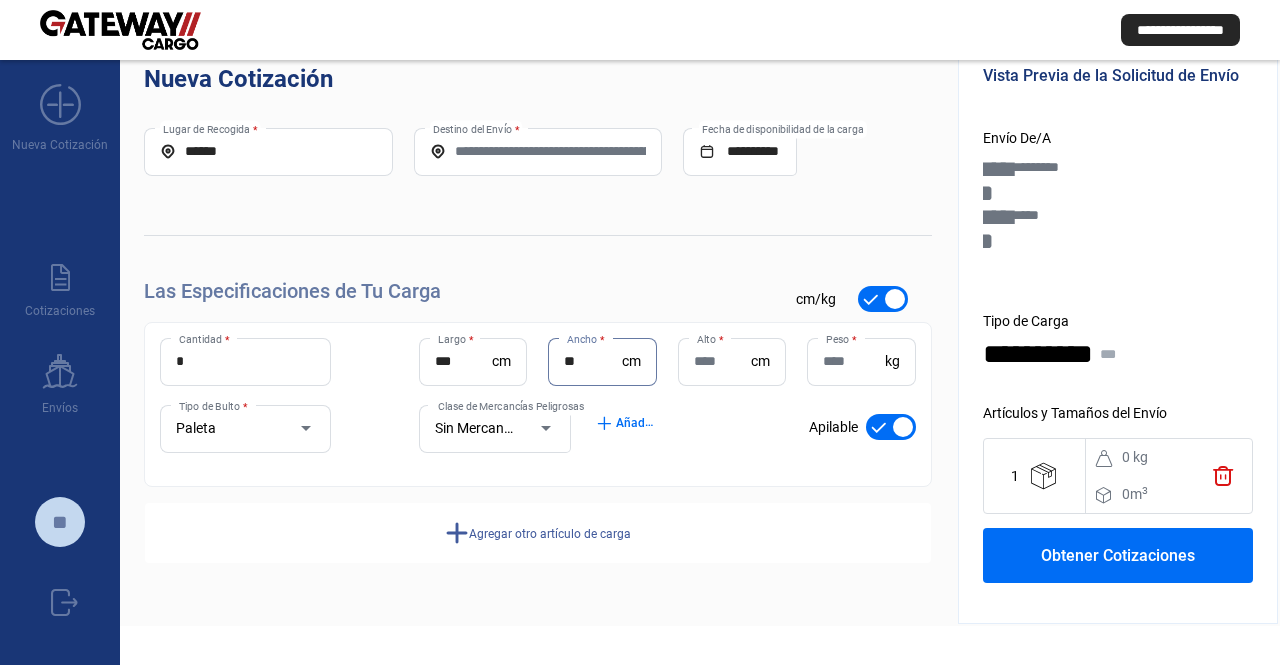 type on "**" 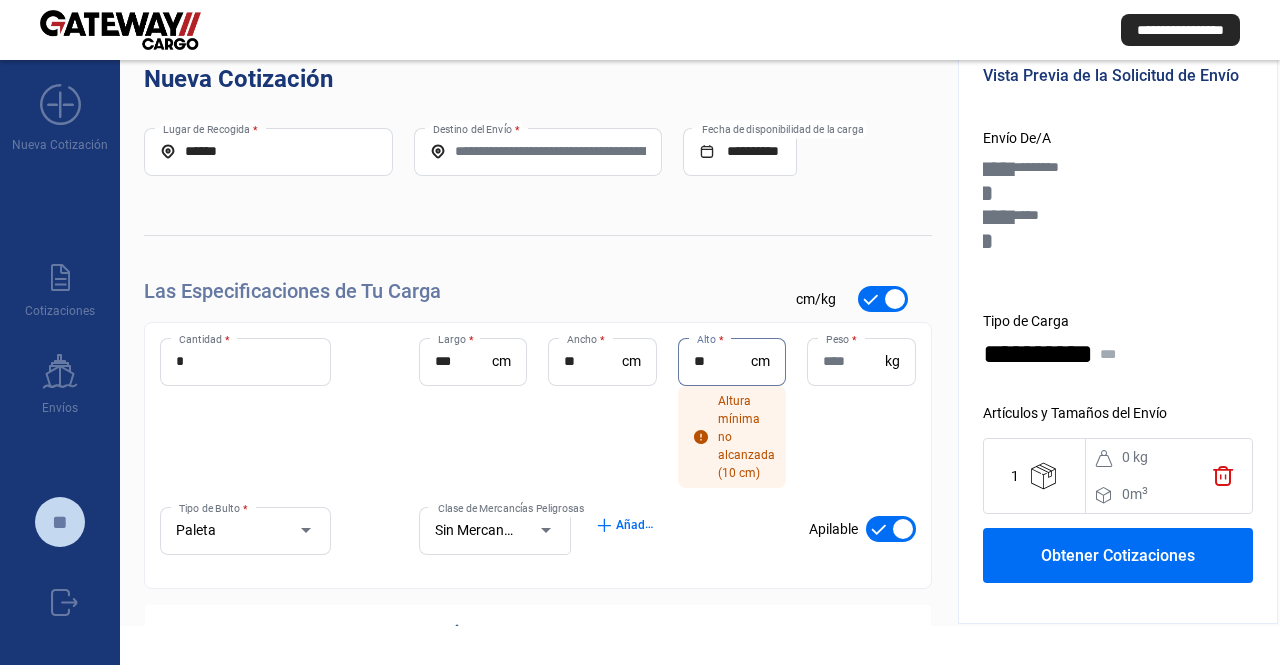 type on "**" 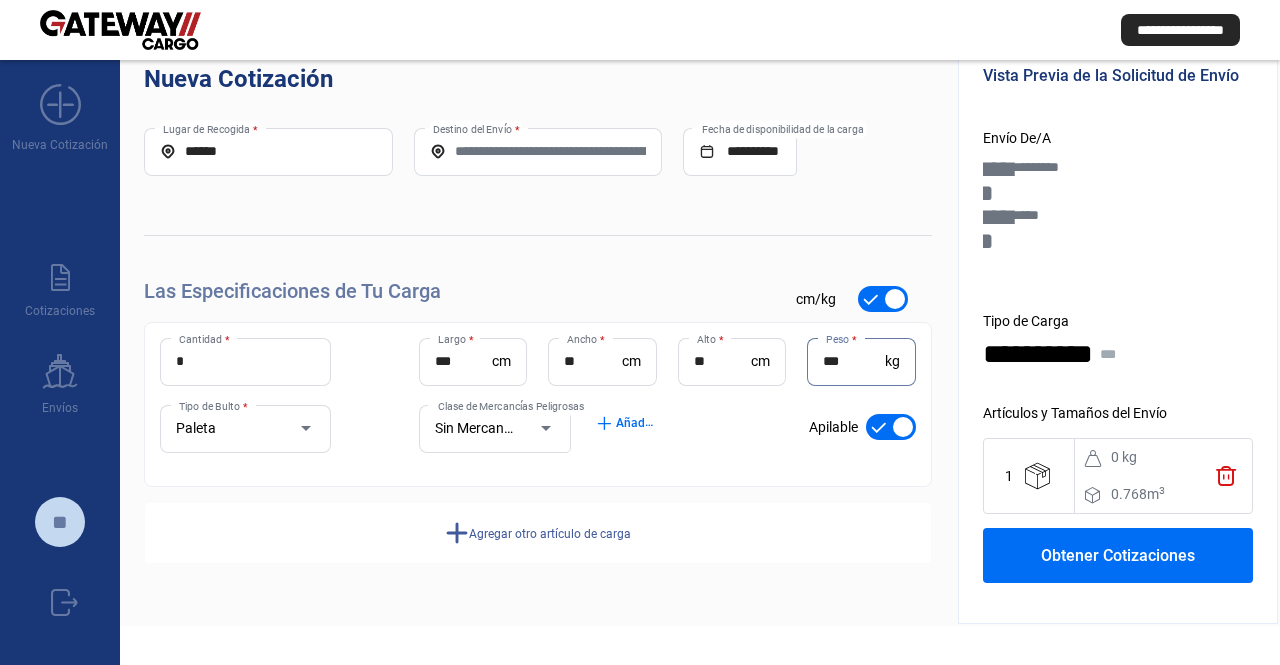 type on "***" 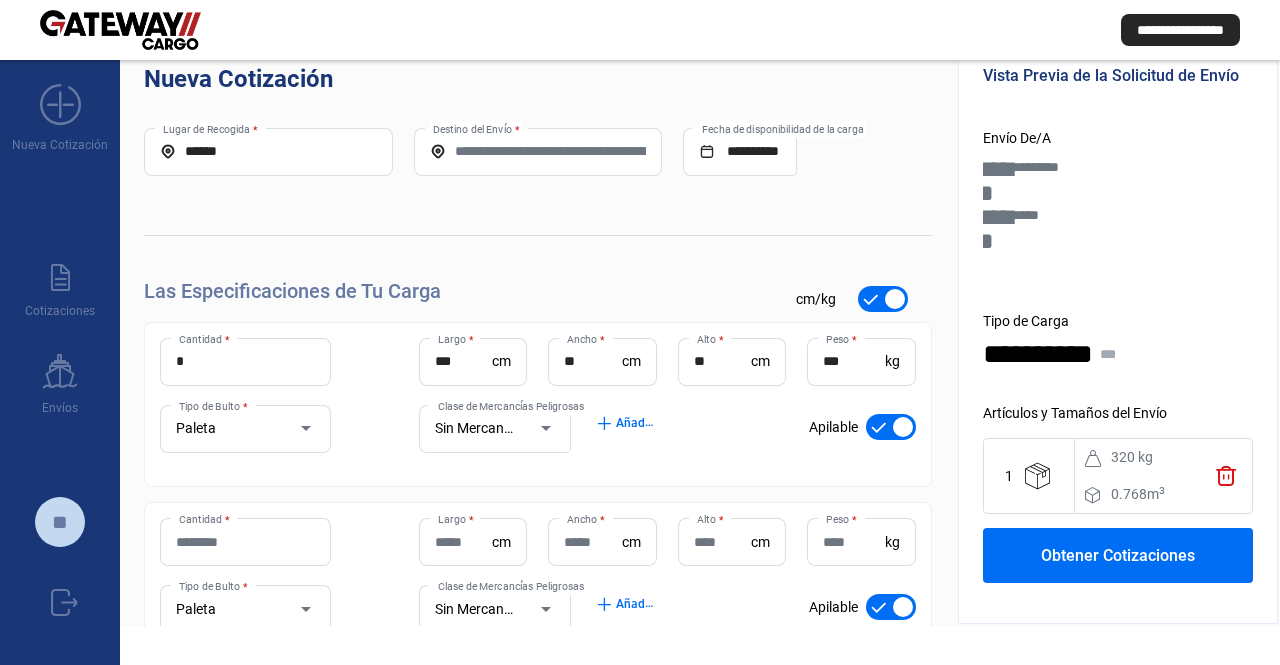 click at bounding box center (891, 427) 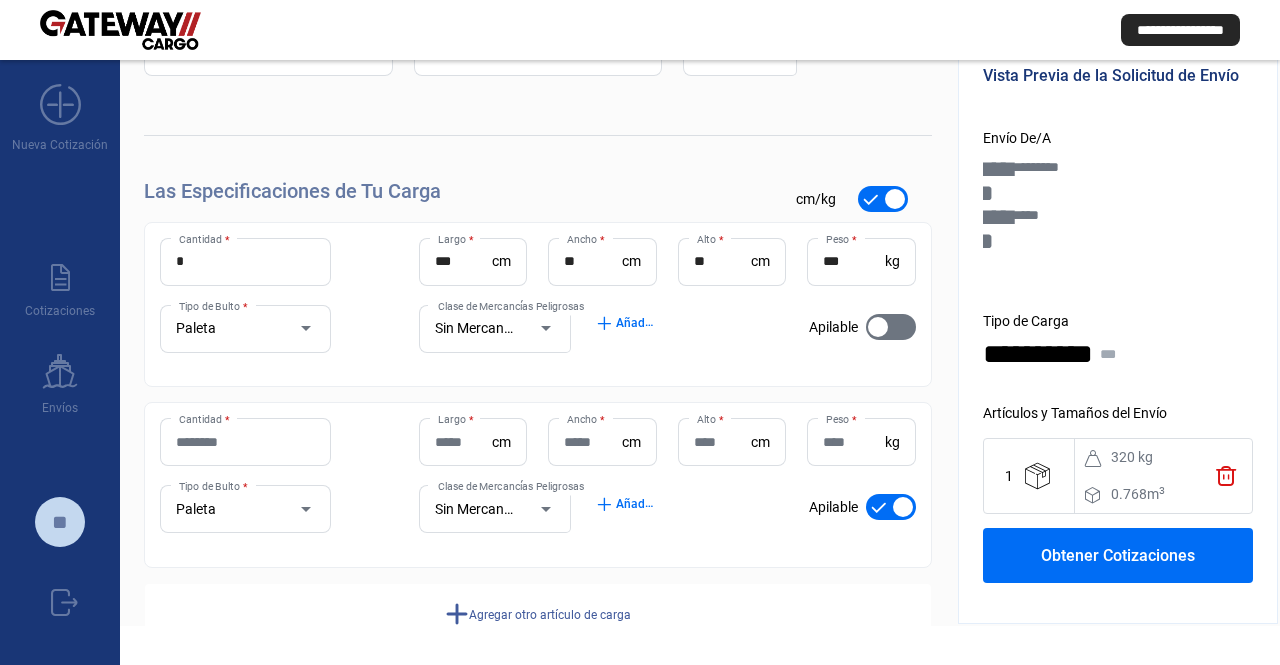 drag, startPoint x: 688, startPoint y: 227, endPoint x: 673, endPoint y: 379, distance: 152.73834 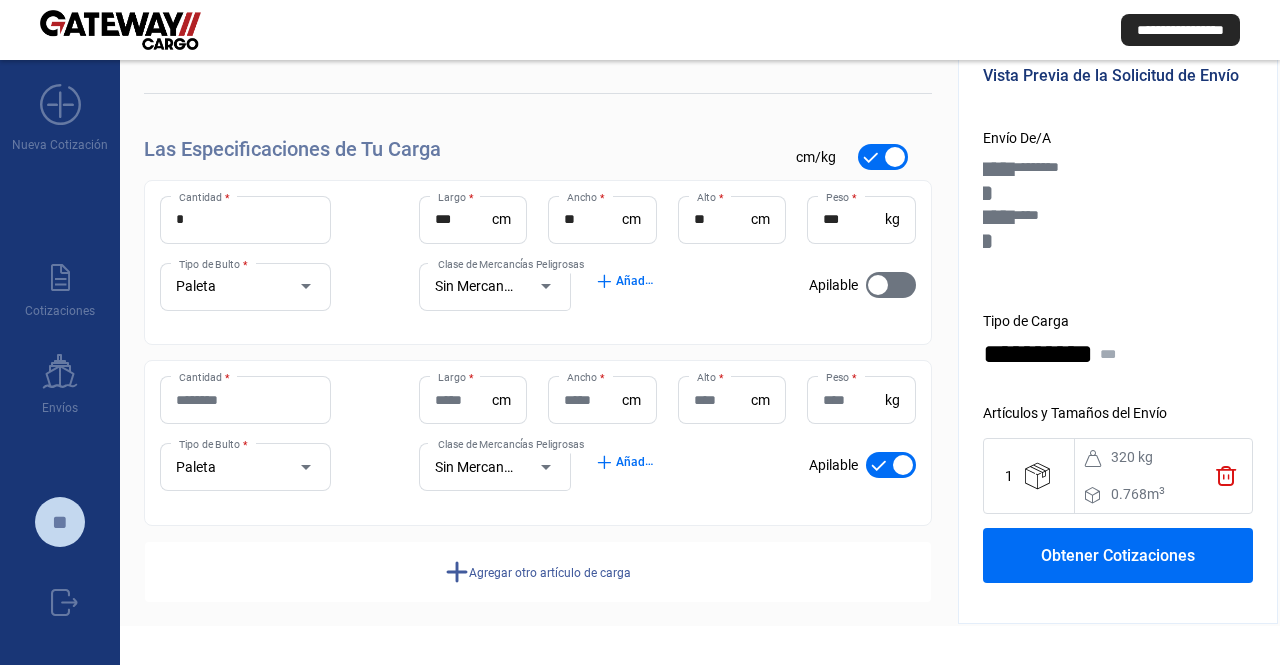 click on "Cantidad *" at bounding box center (245, 400) 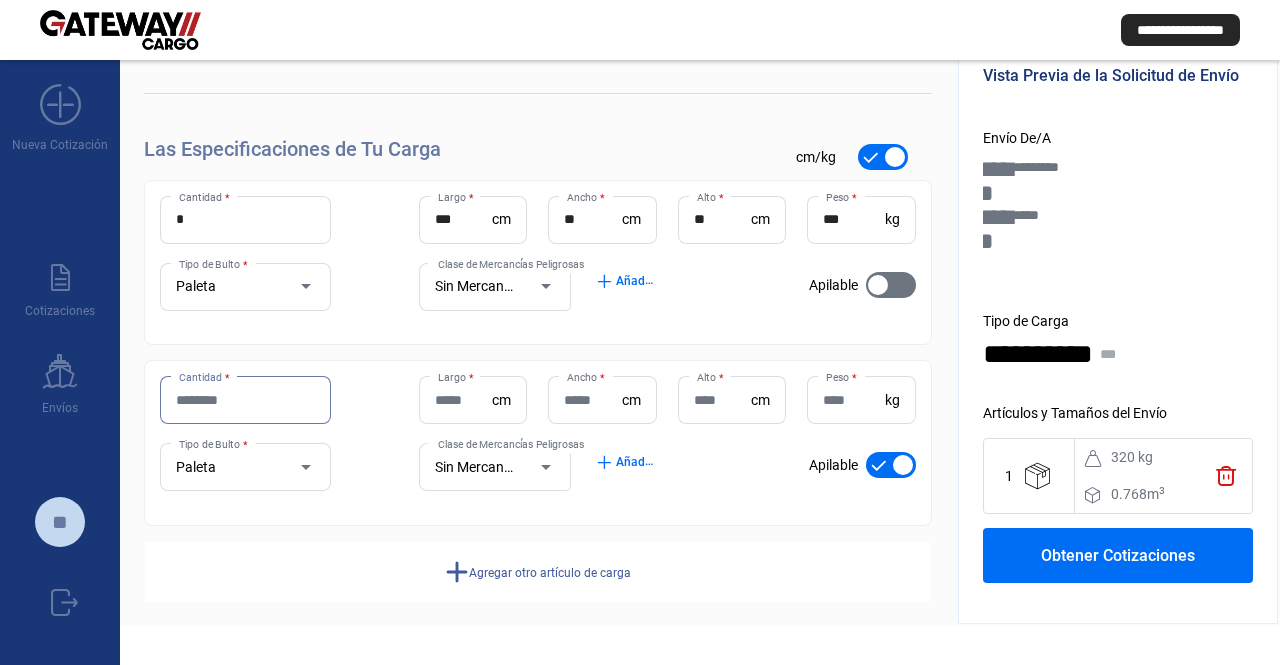 click on "Cantidad *" at bounding box center [245, 400] 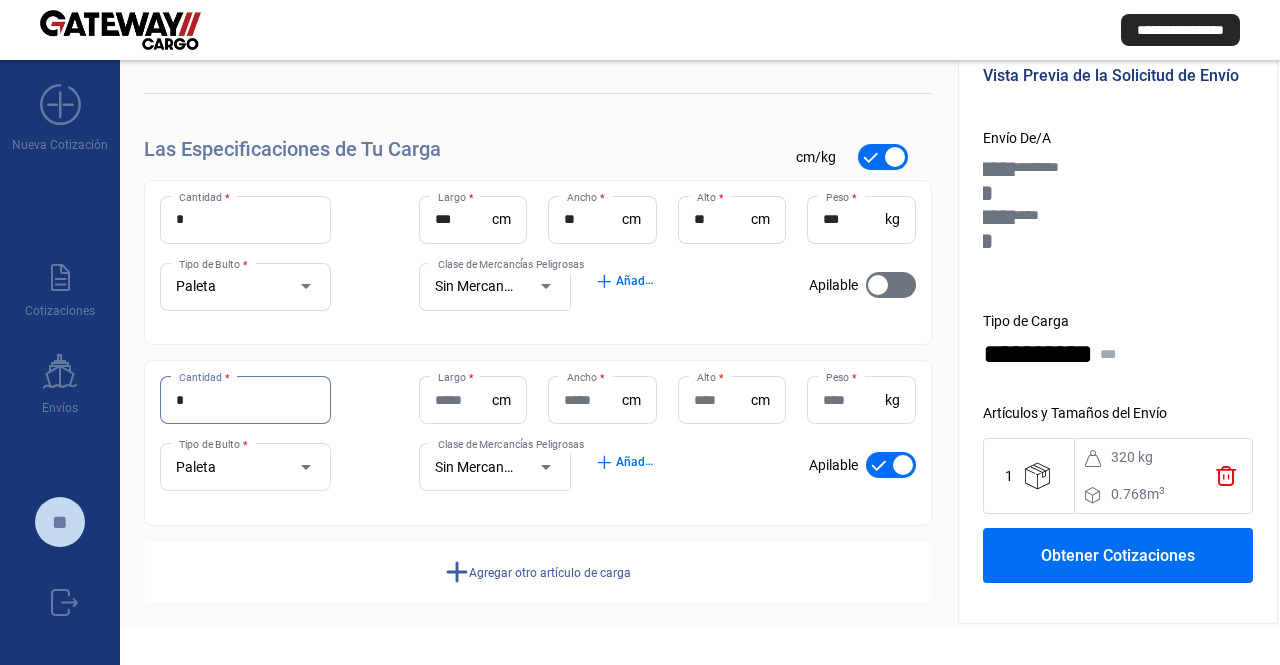 type on "*" 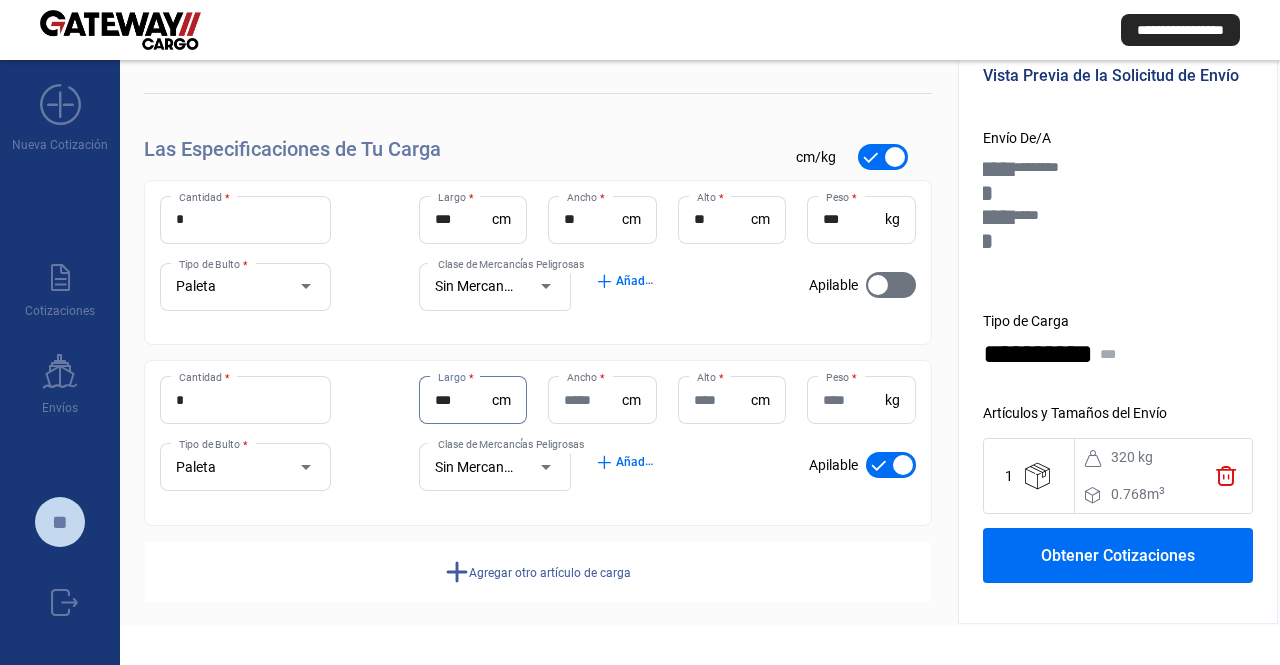 type on "***" 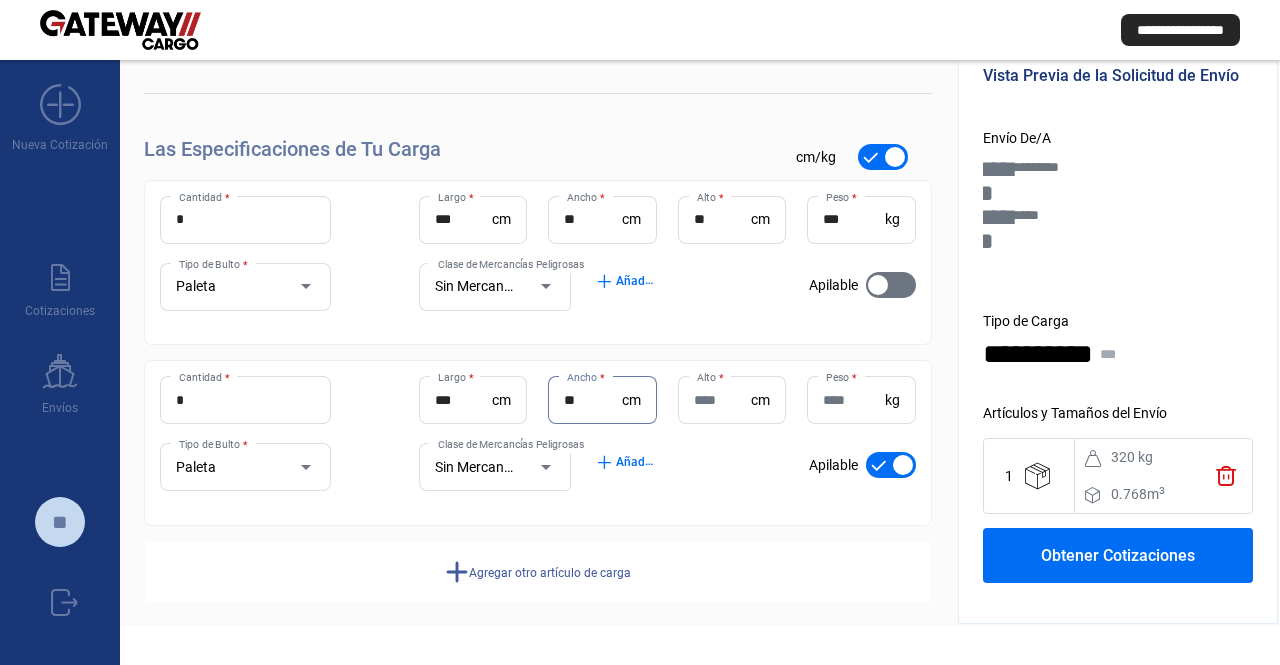 type on "**" 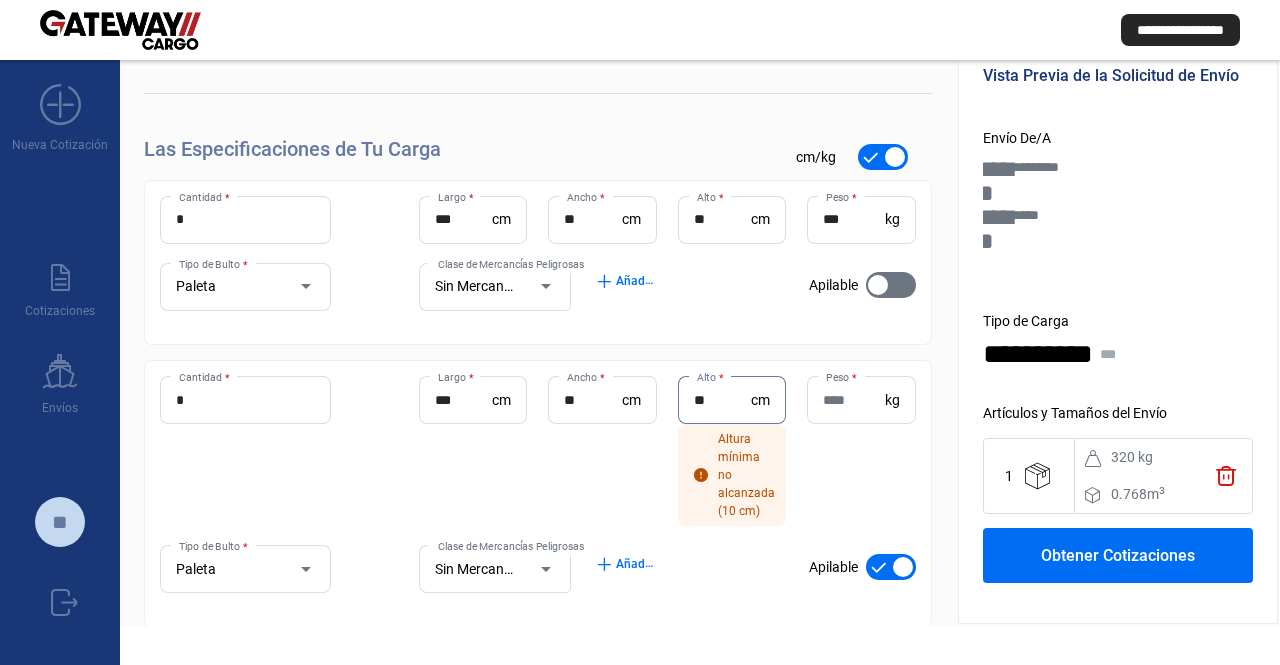 type on "**" 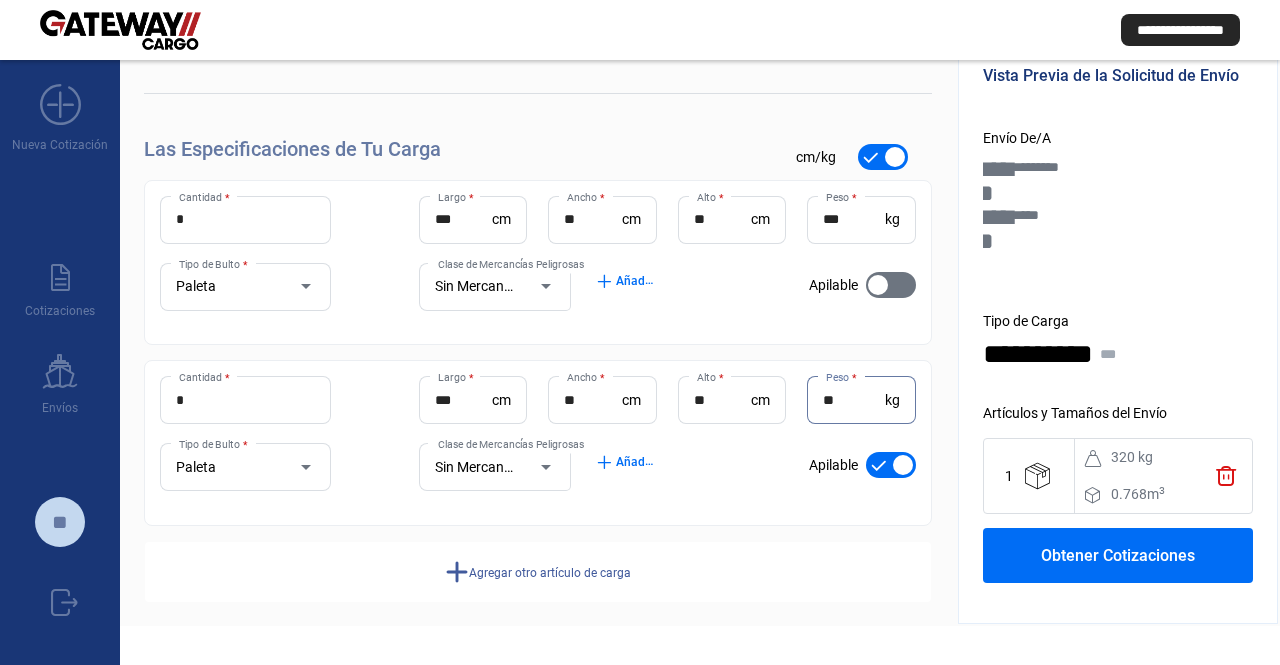 type on "**" 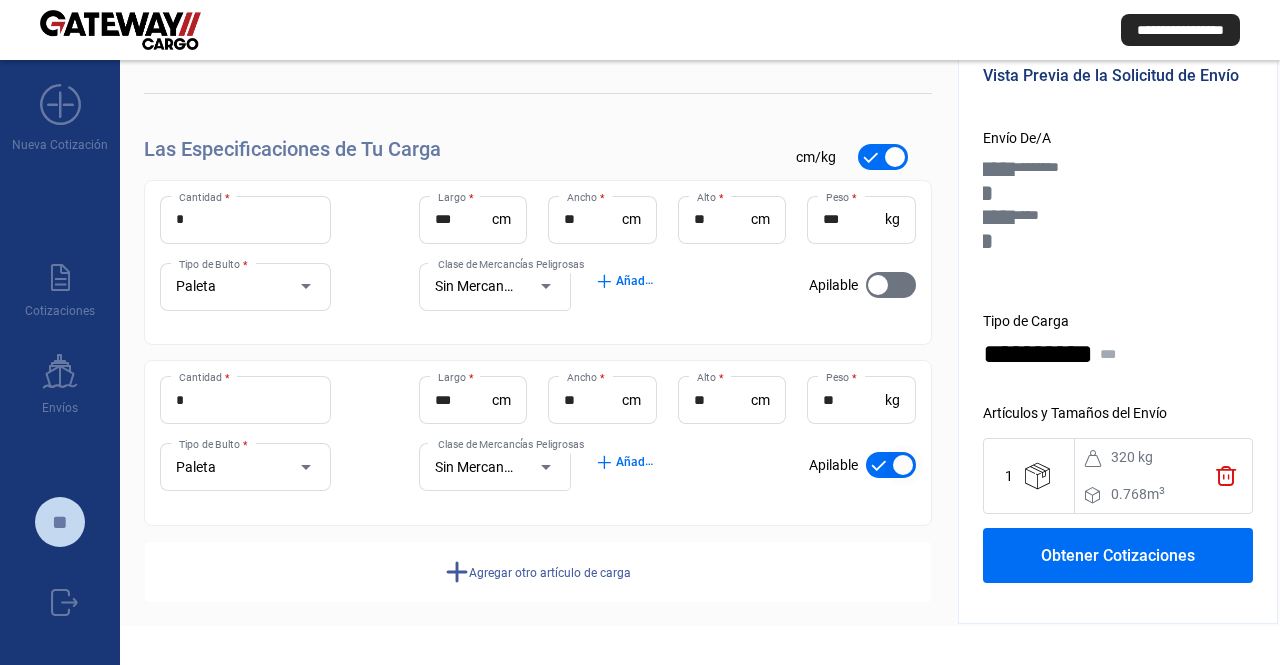 click at bounding box center (903, 465) 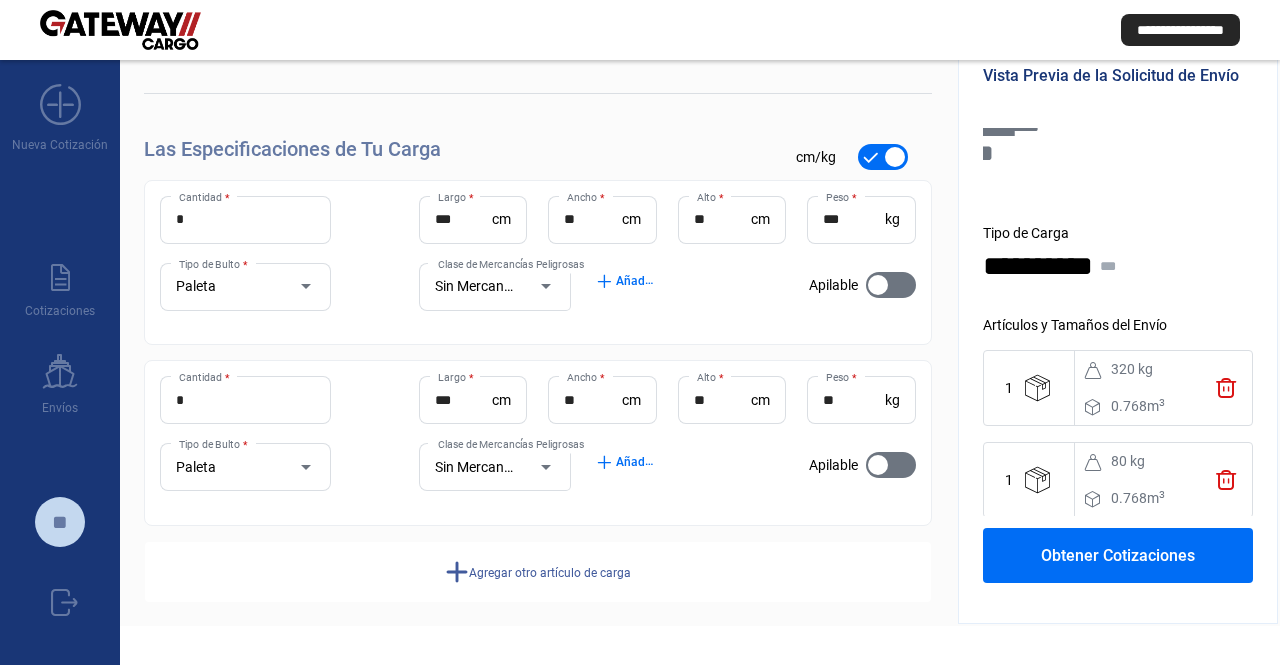 drag, startPoint x: 1131, startPoint y: 323, endPoint x: 1128, endPoint y: 498, distance: 175.02571 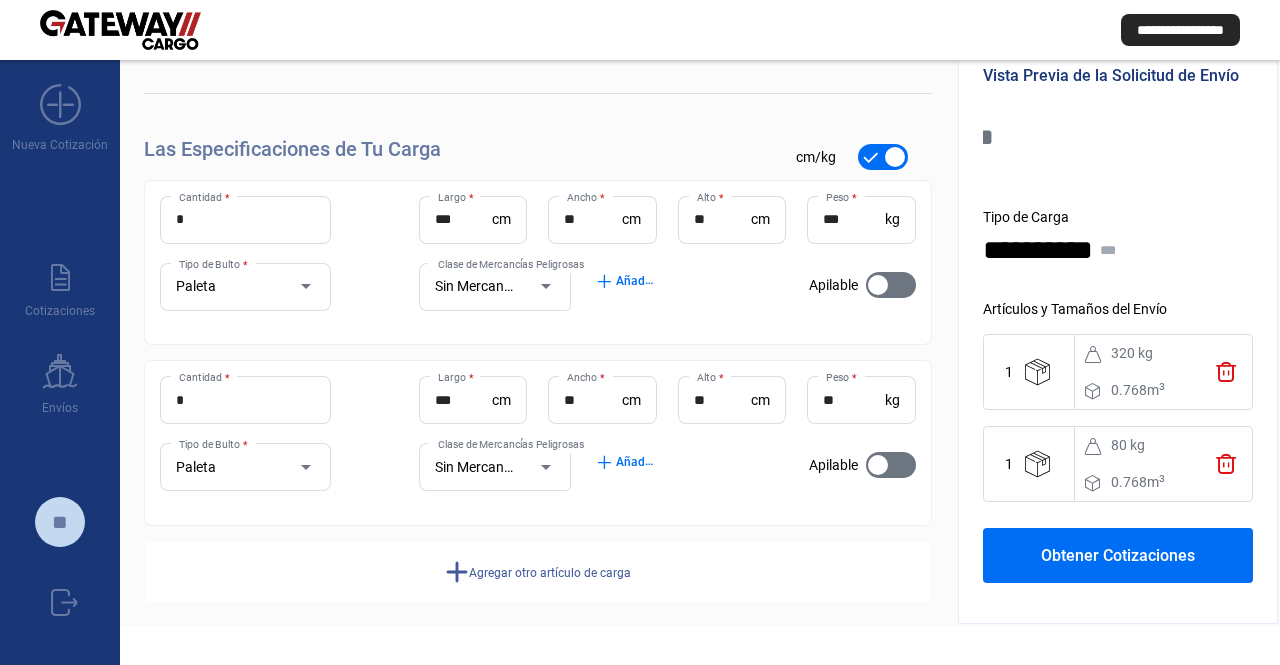 click on "Obtener Cotizaciones" at bounding box center [1118, 555] 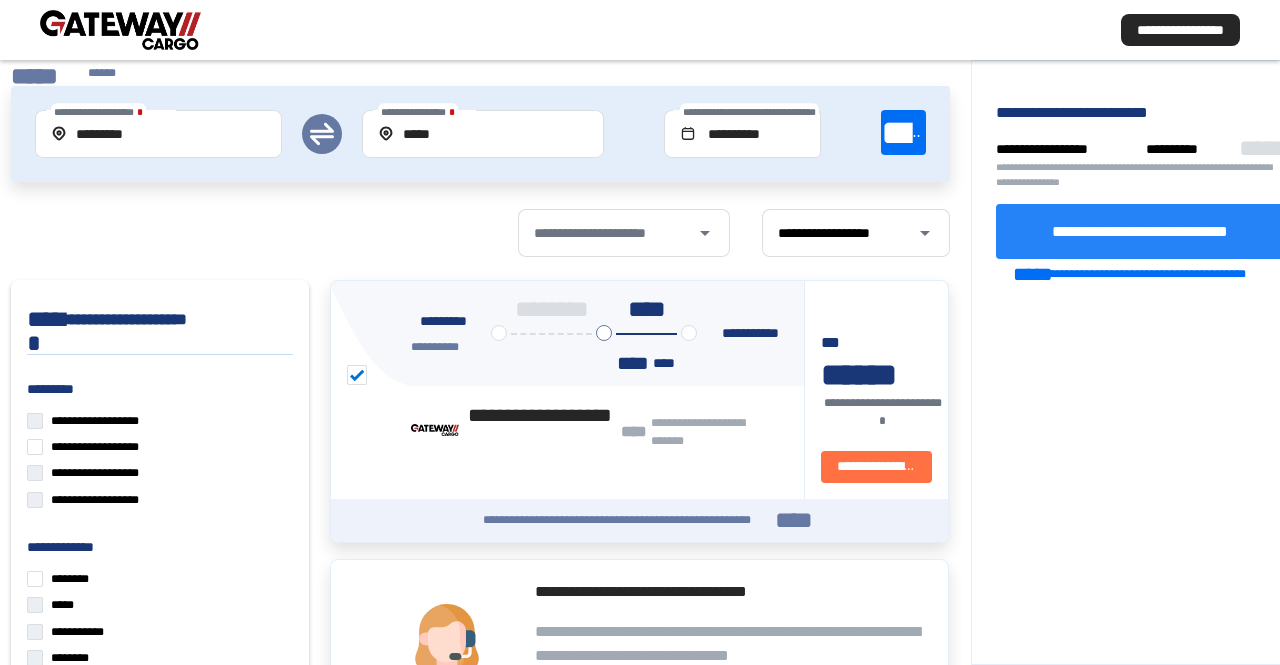 click on "**********" at bounding box center [1140, 230] 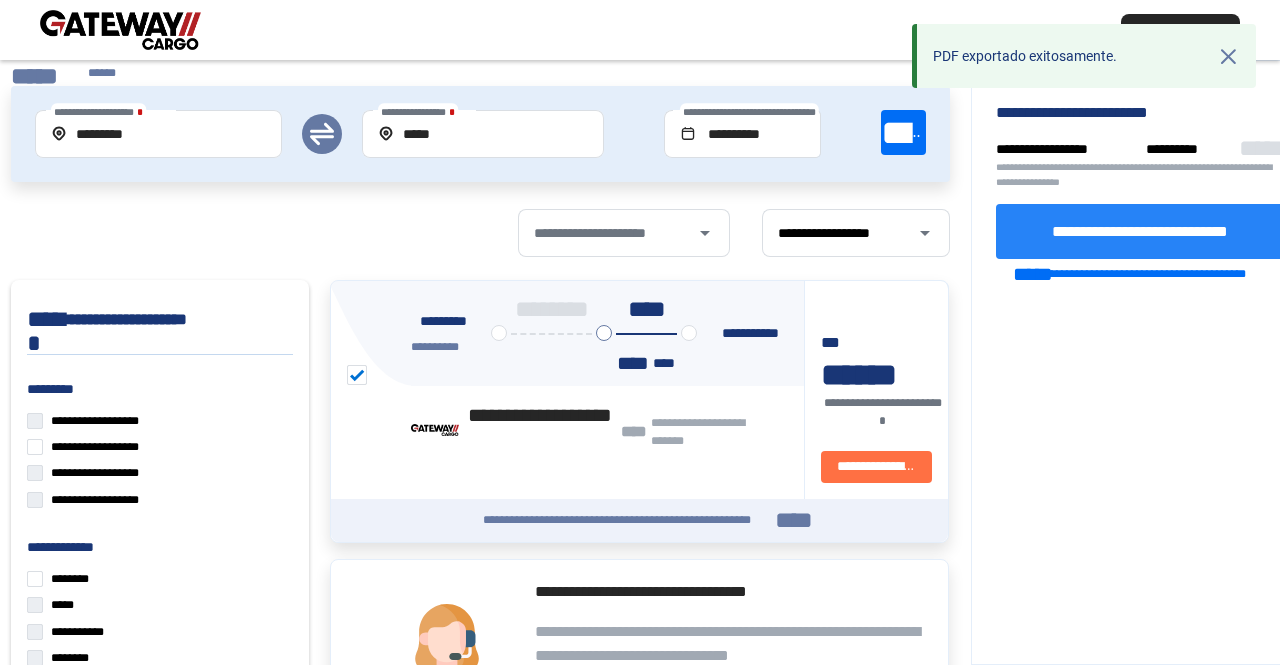 click at bounding box center [120, 30] 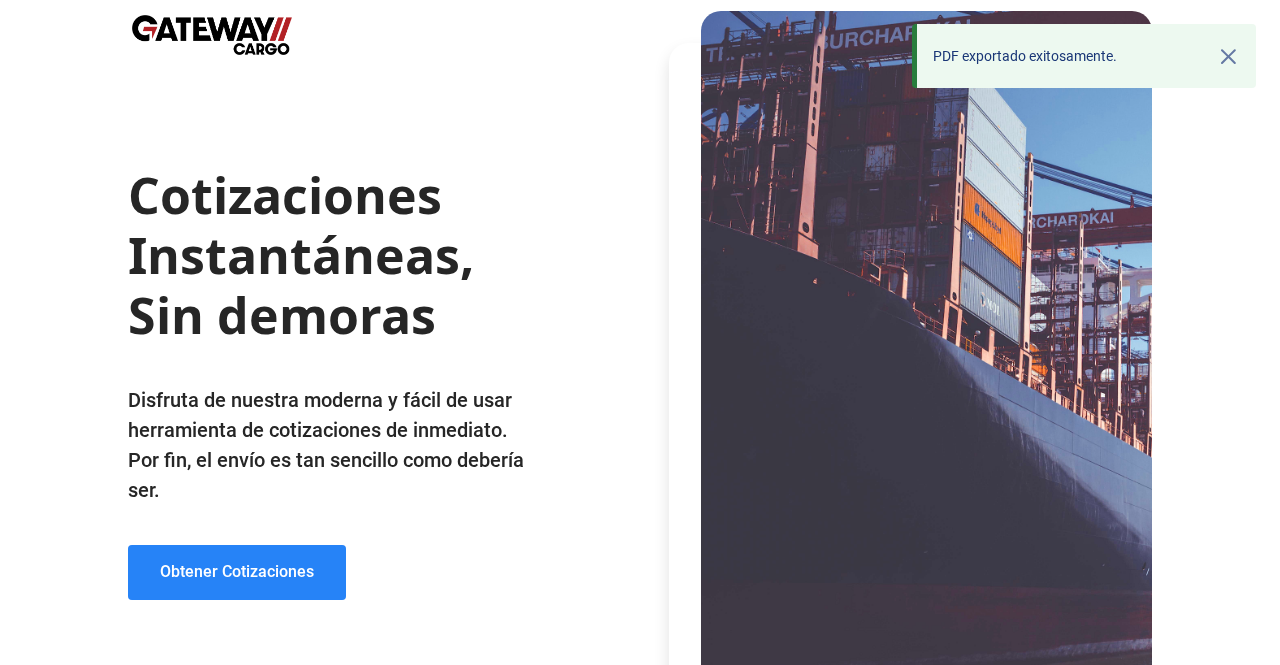 click on "Obtener Cotizaciones" at bounding box center (237, 572) 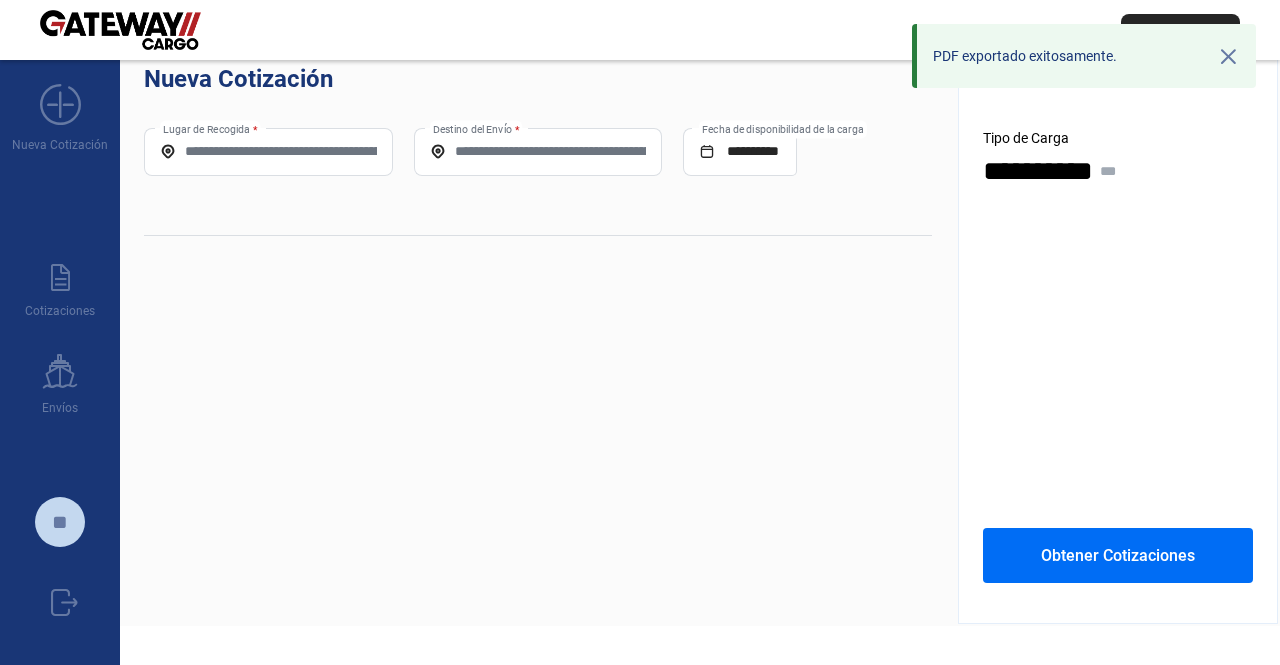 scroll, scrollTop: 0, scrollLeft: 0, axis: both 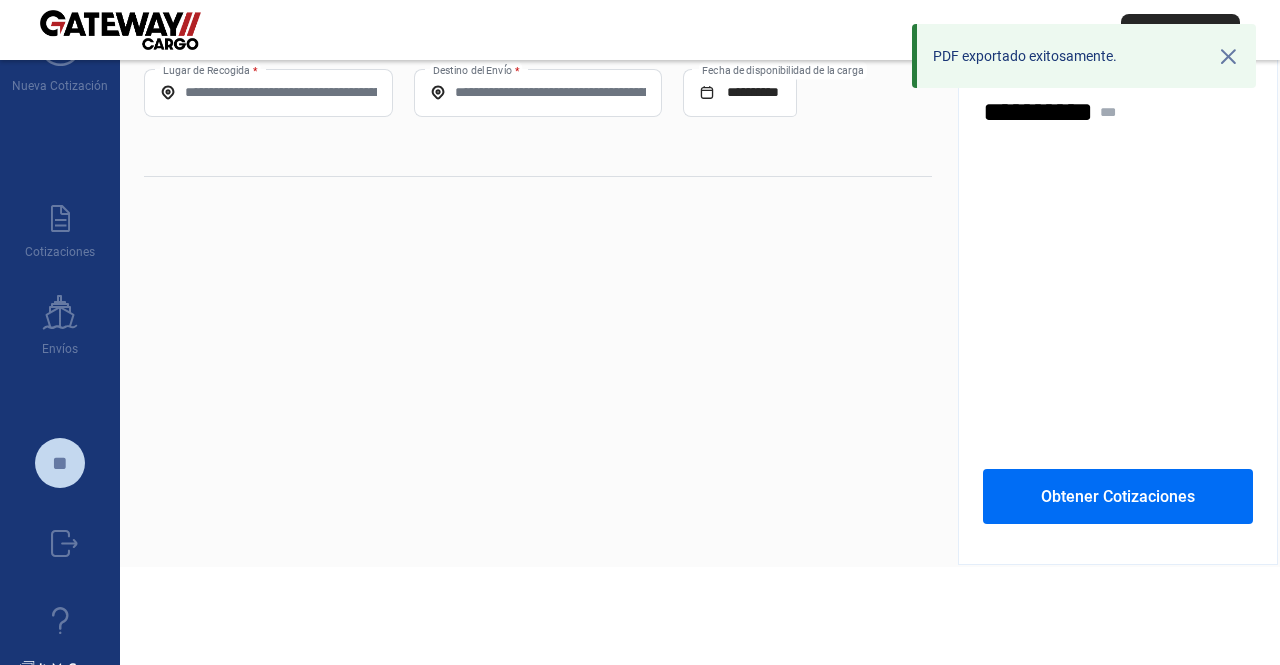 drag, startPoint x: 397, startPoint y: 297, endPoint x: 382, endPoint y: 175, distance: 122.91867 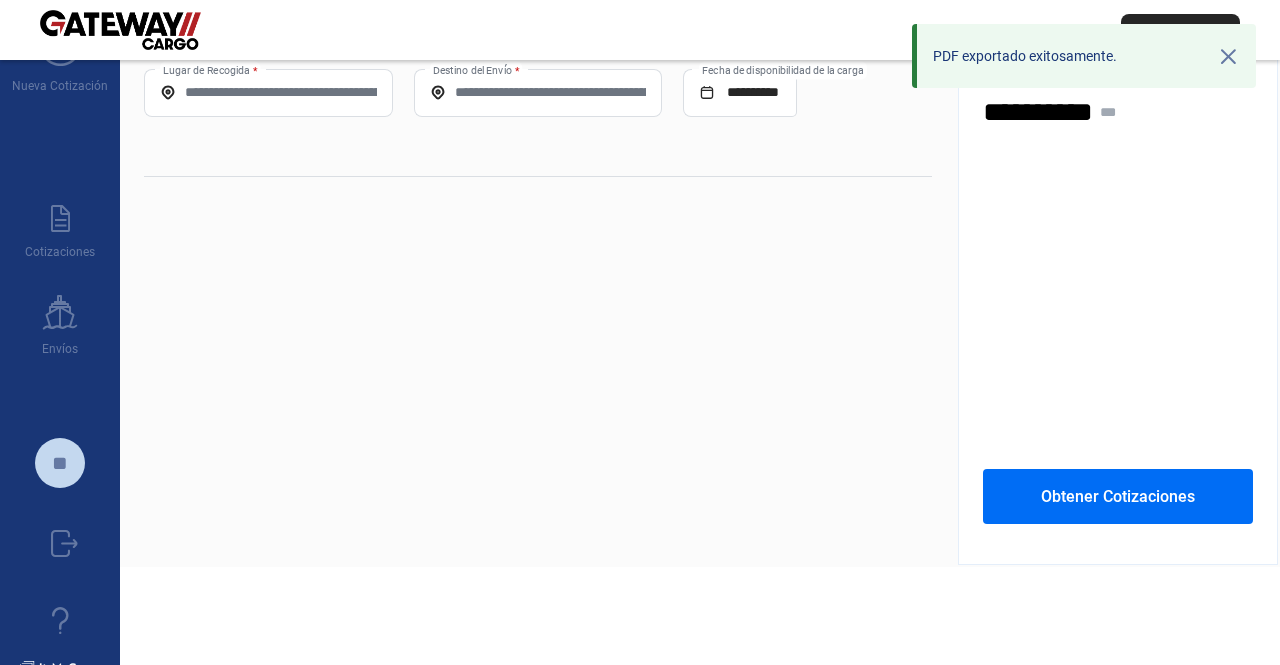 scroll, scrollTop: 39, scrollLeft: 0, axis: vertical 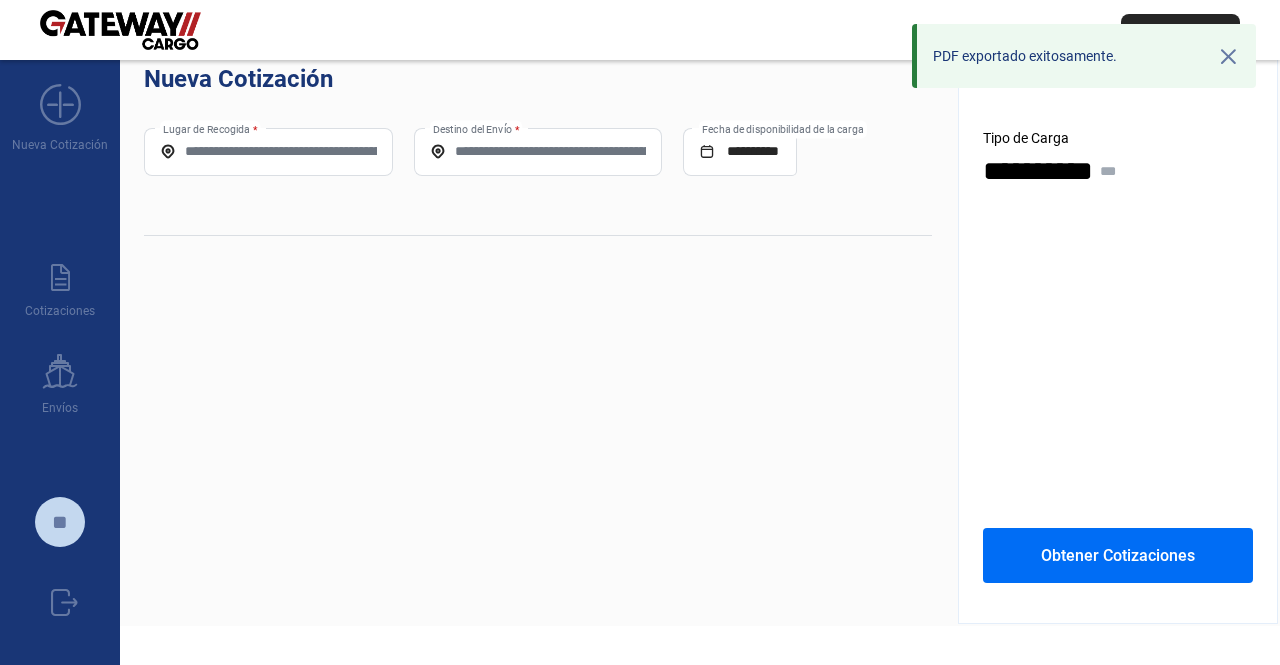 click on "Lugar de Recogida *" at bounding box center (268, 152) 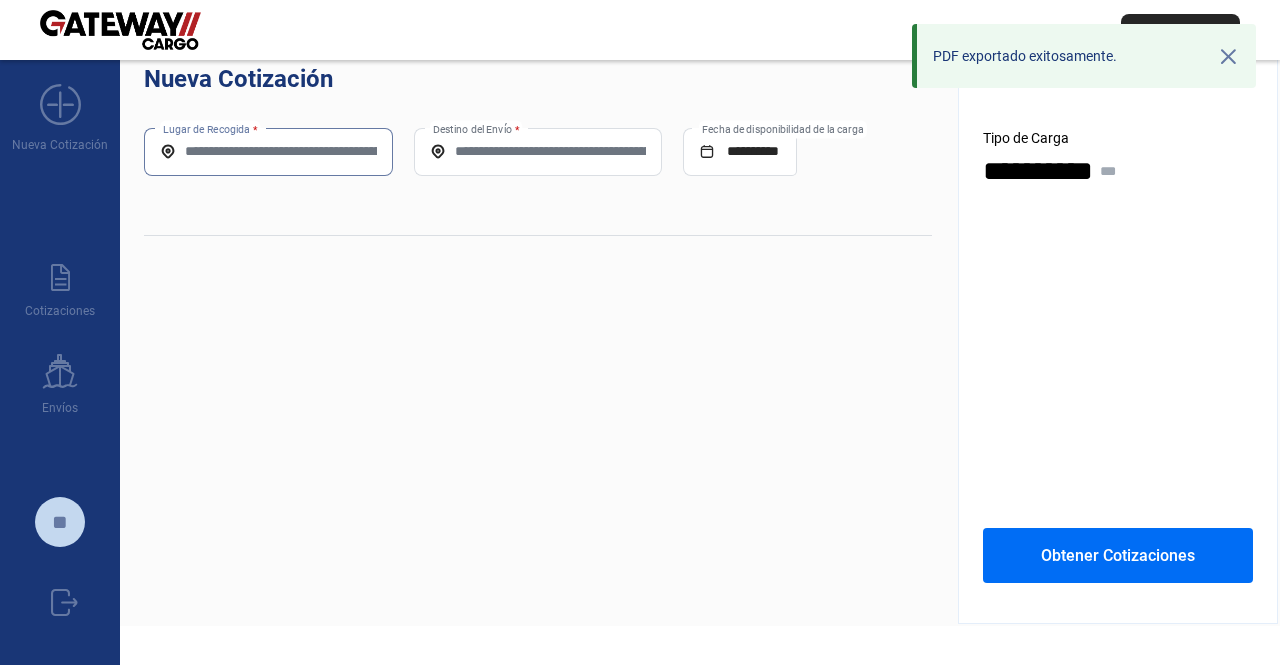 click on "Lugar de Recogida *" at bounding box center [268, 151] 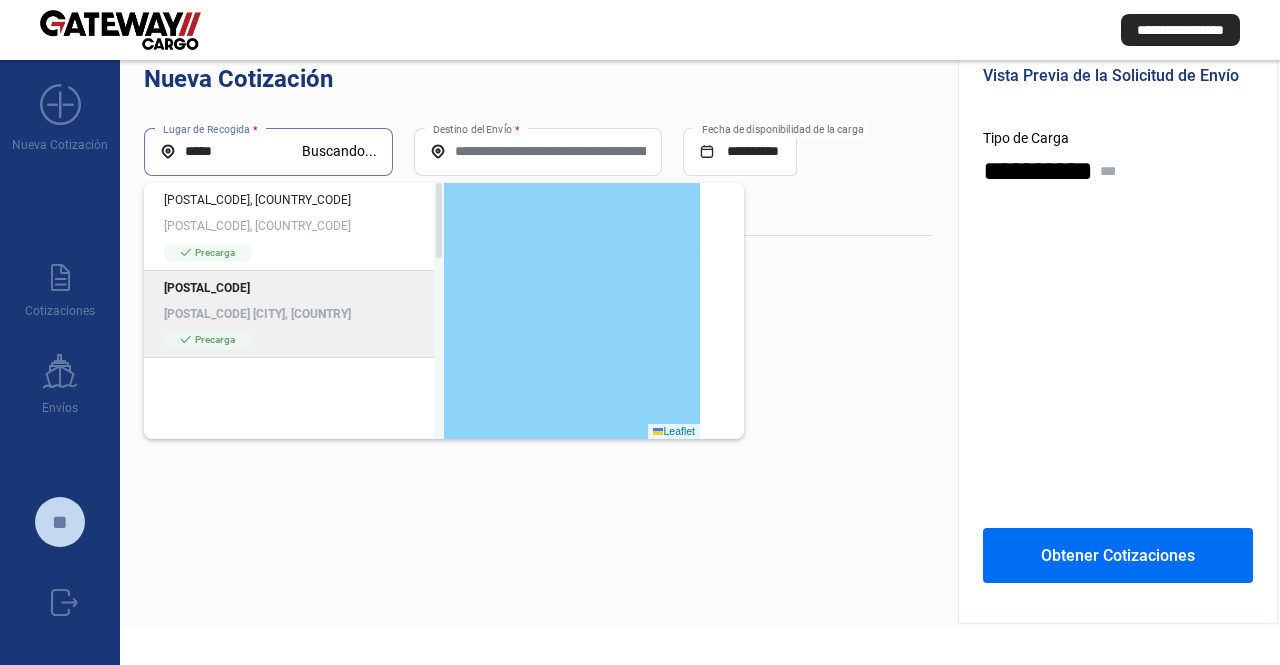 type on "*****" 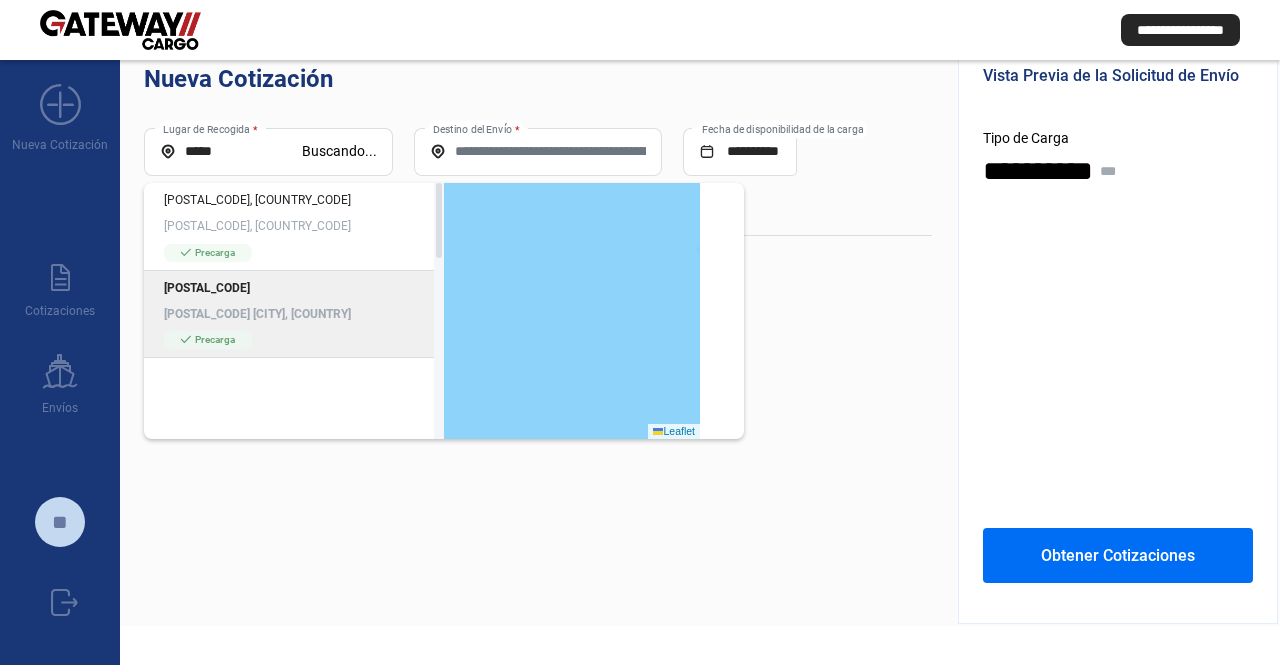 click on "[POSTAL_CODE] [CITY], [COUNTRY]" at bounding box center [294, 314] 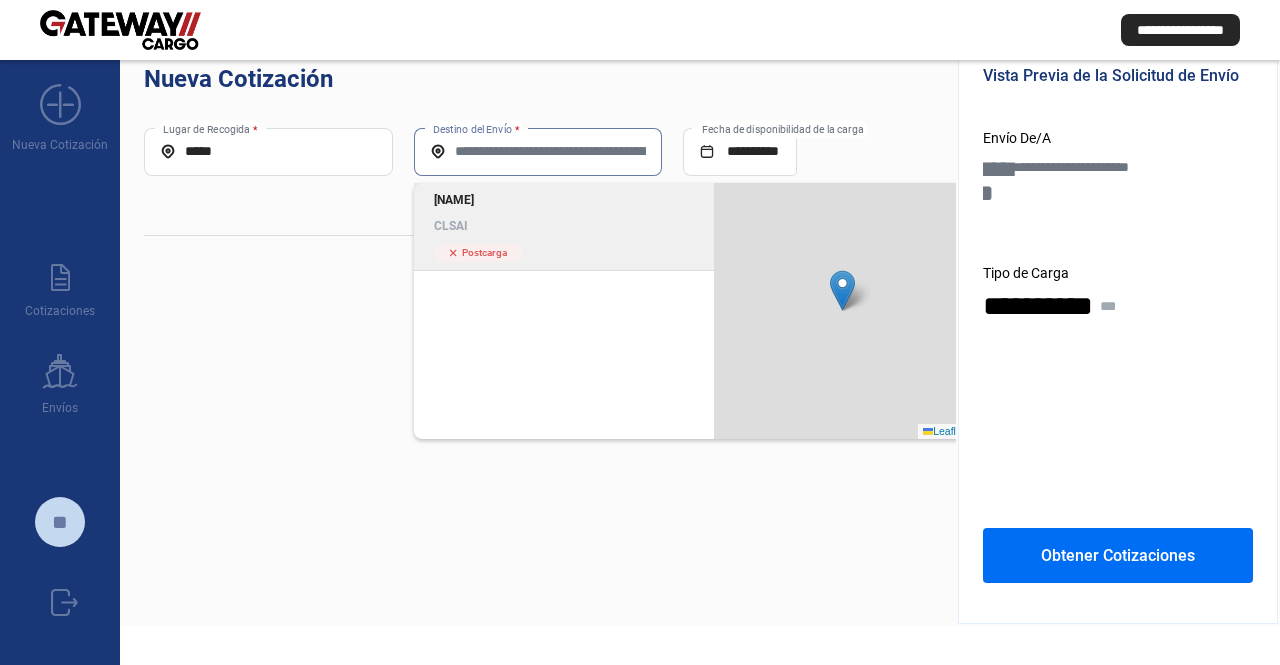 click on "Destino del Envío *" at bounding box center [538, 151] 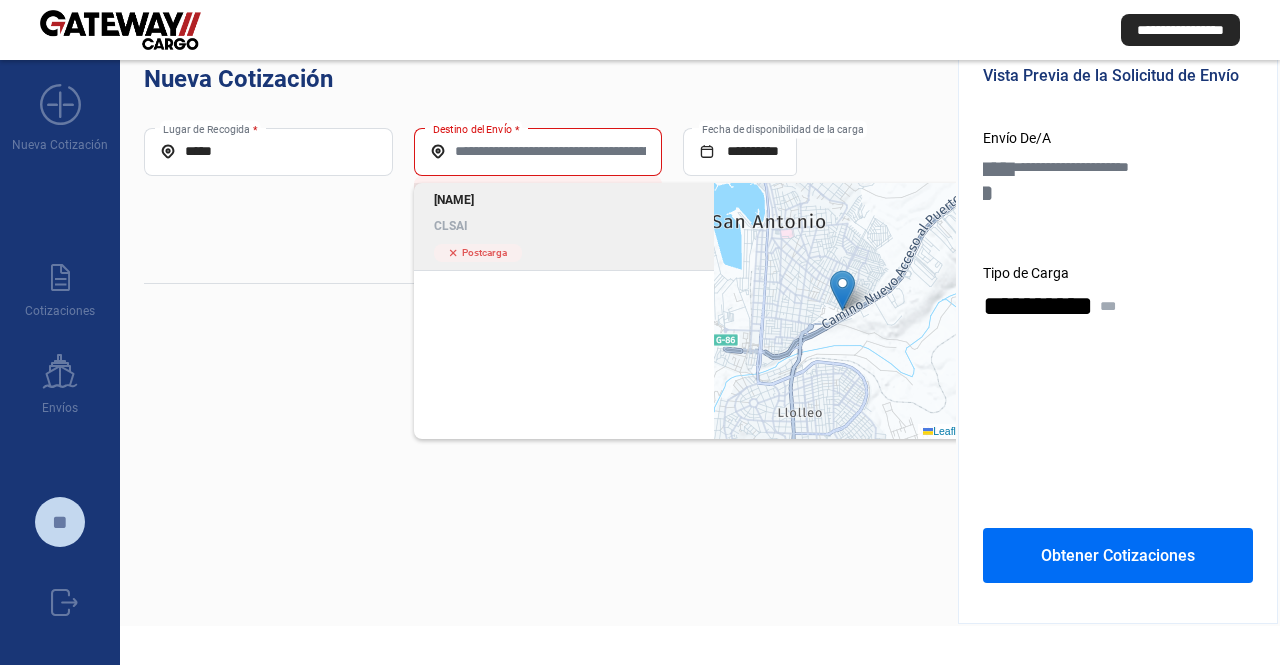 click on "CLSAI" at bounding box center (564, 226) 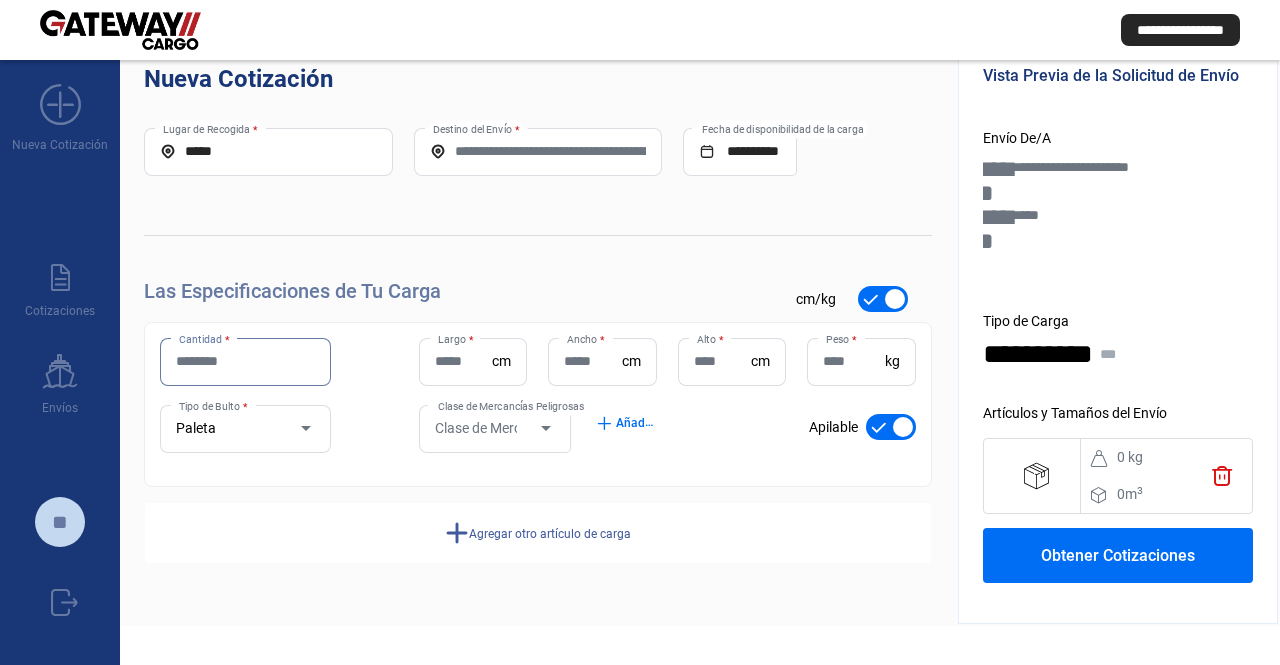 click on "Cantidad *" at bounding box center (245, 361) 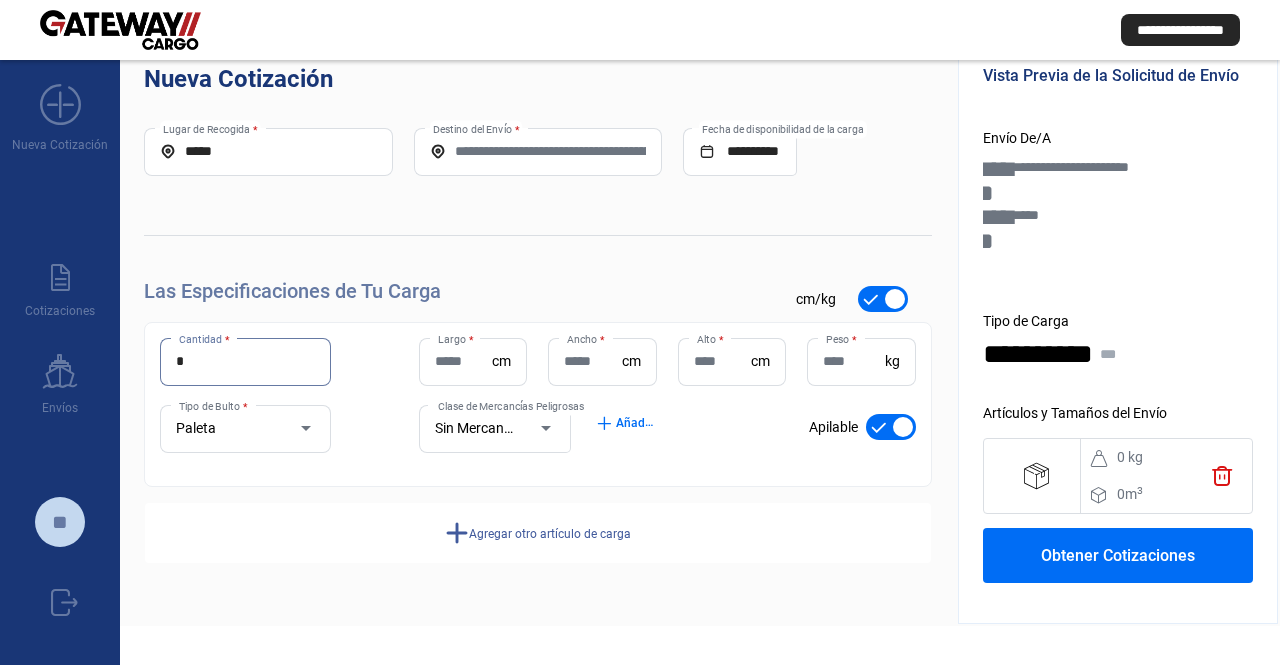 type on "*" 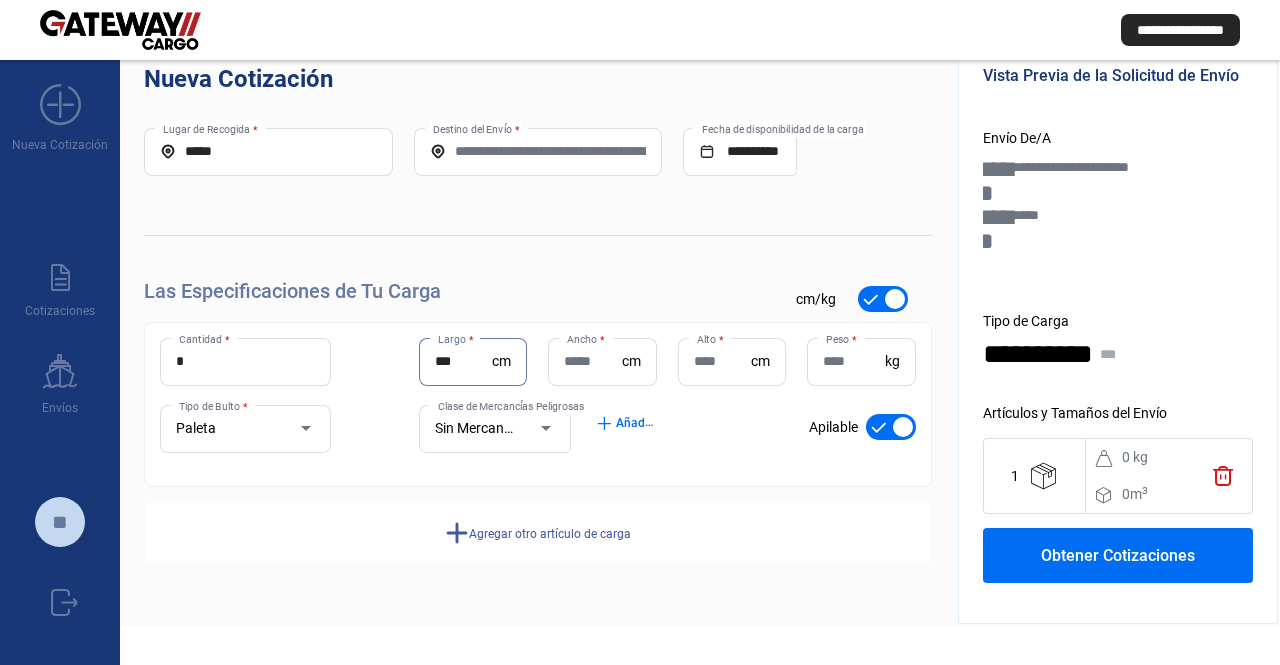 type on "***" 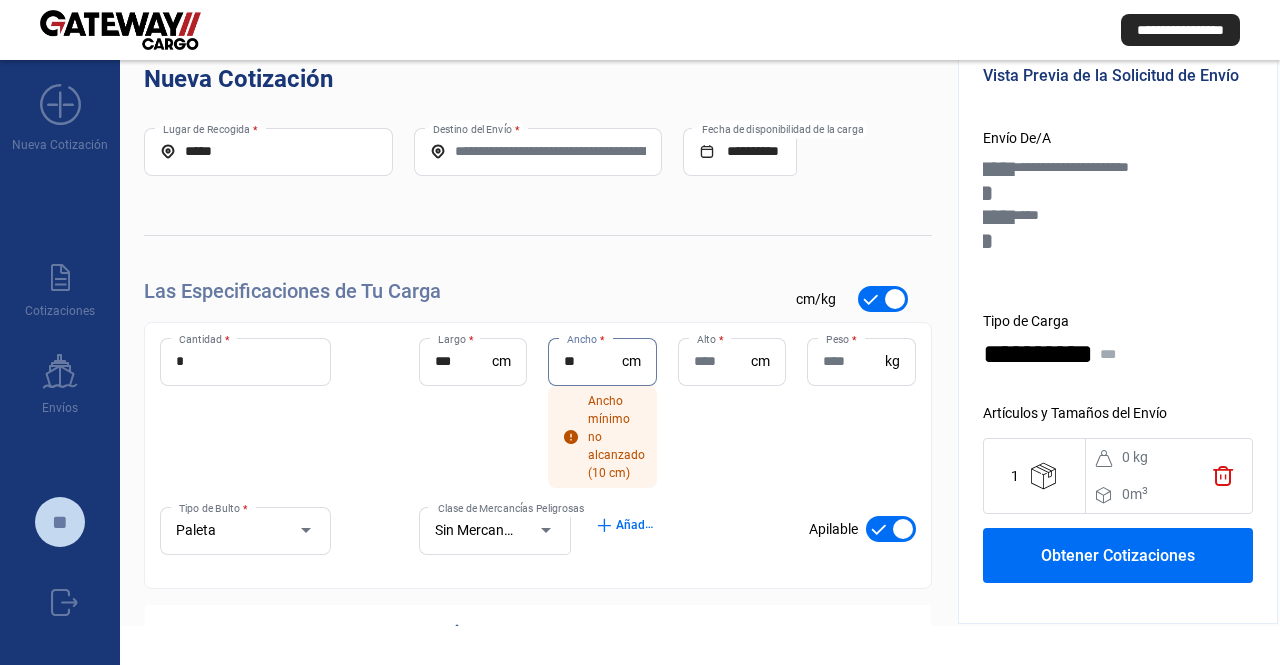 type on "**" 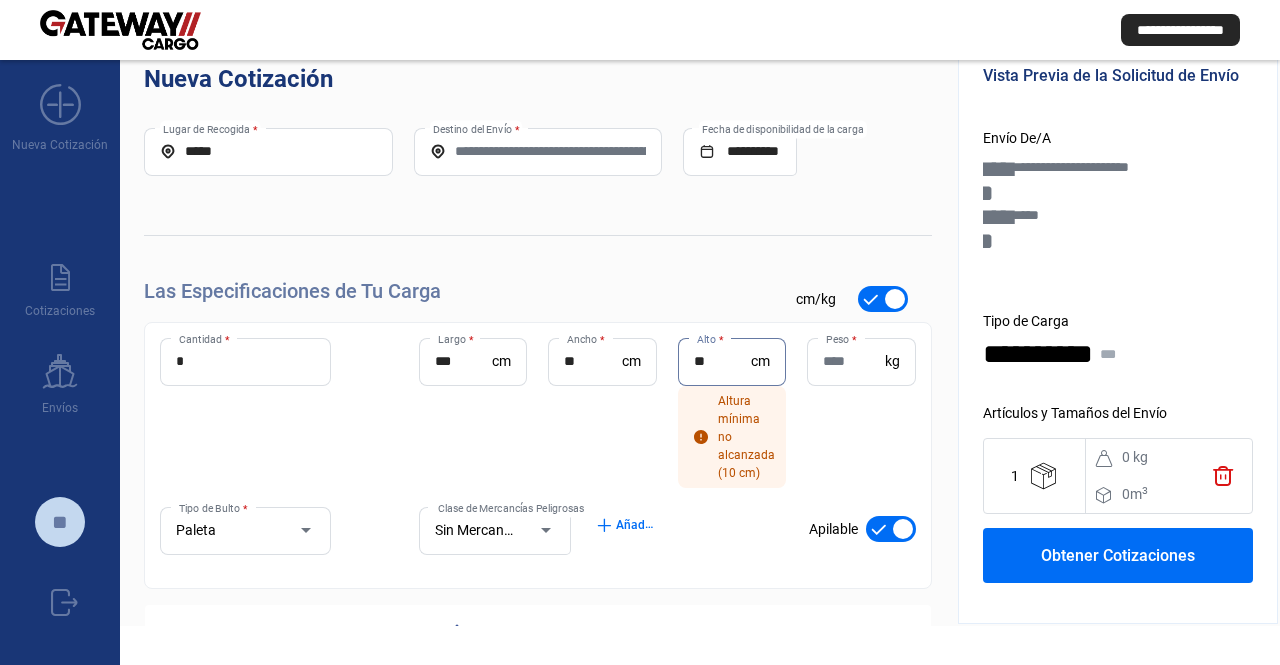 type on "**" 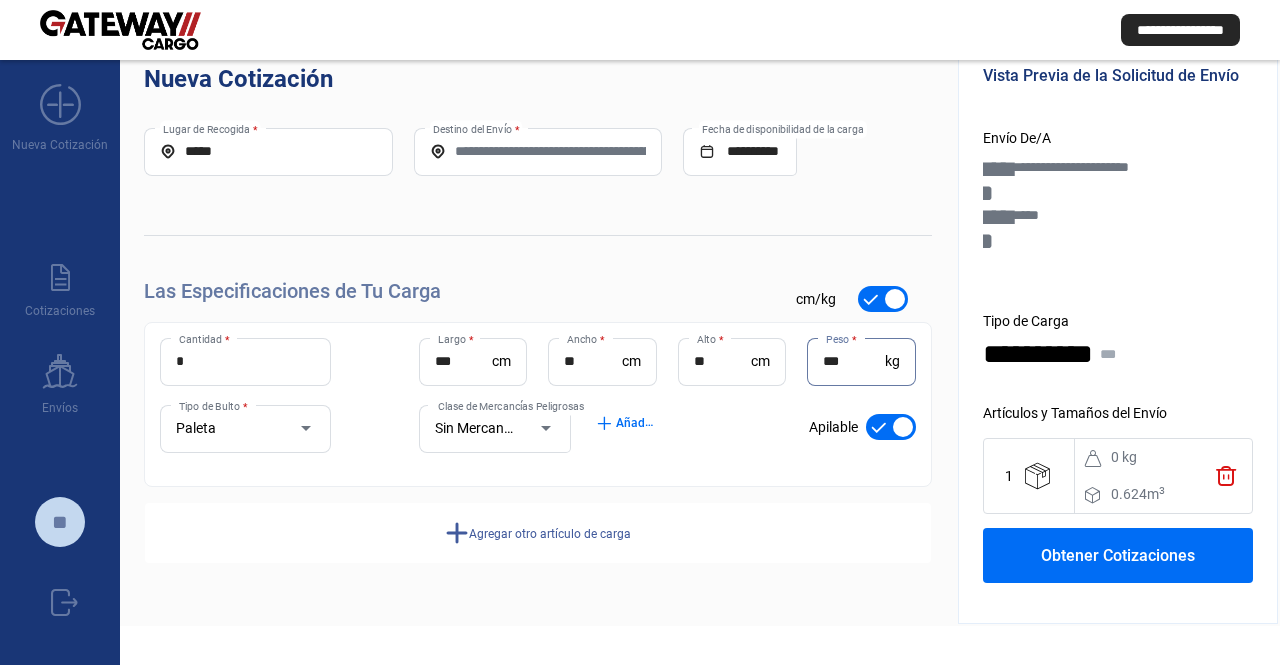 type on "***" 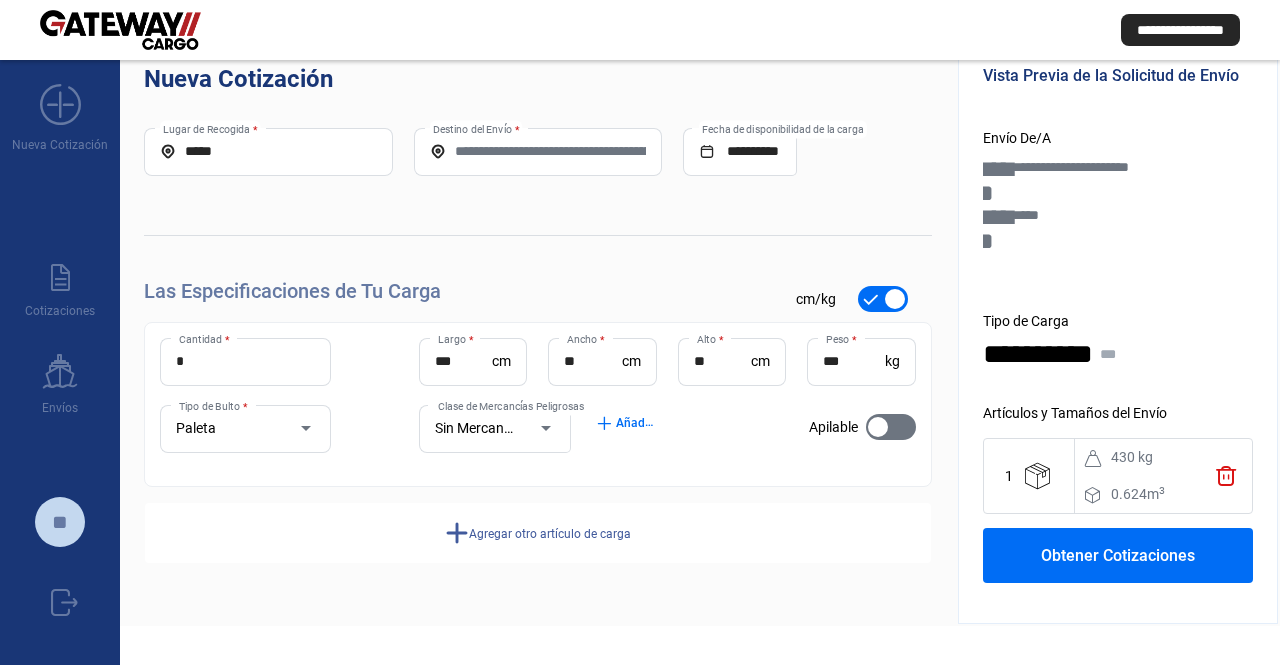 click on "Obtener Cotizaciones" at bounding box center (1118, 555) 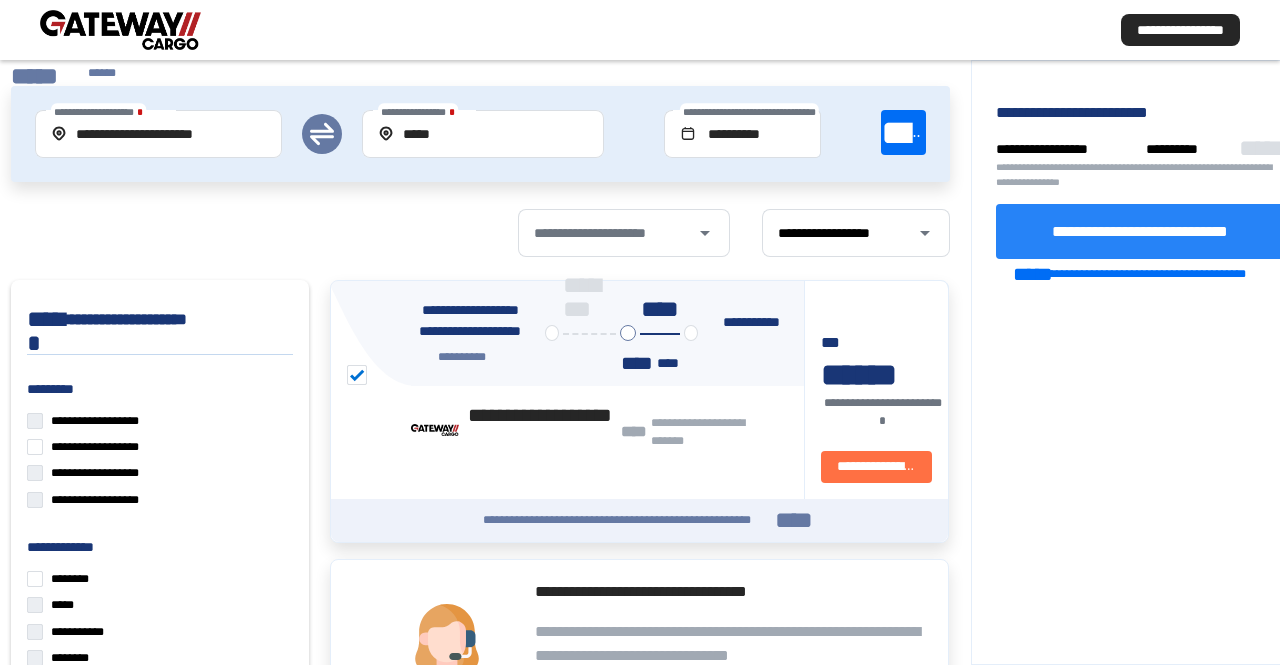 click on "**********" at bounding box center (1140, 231) 